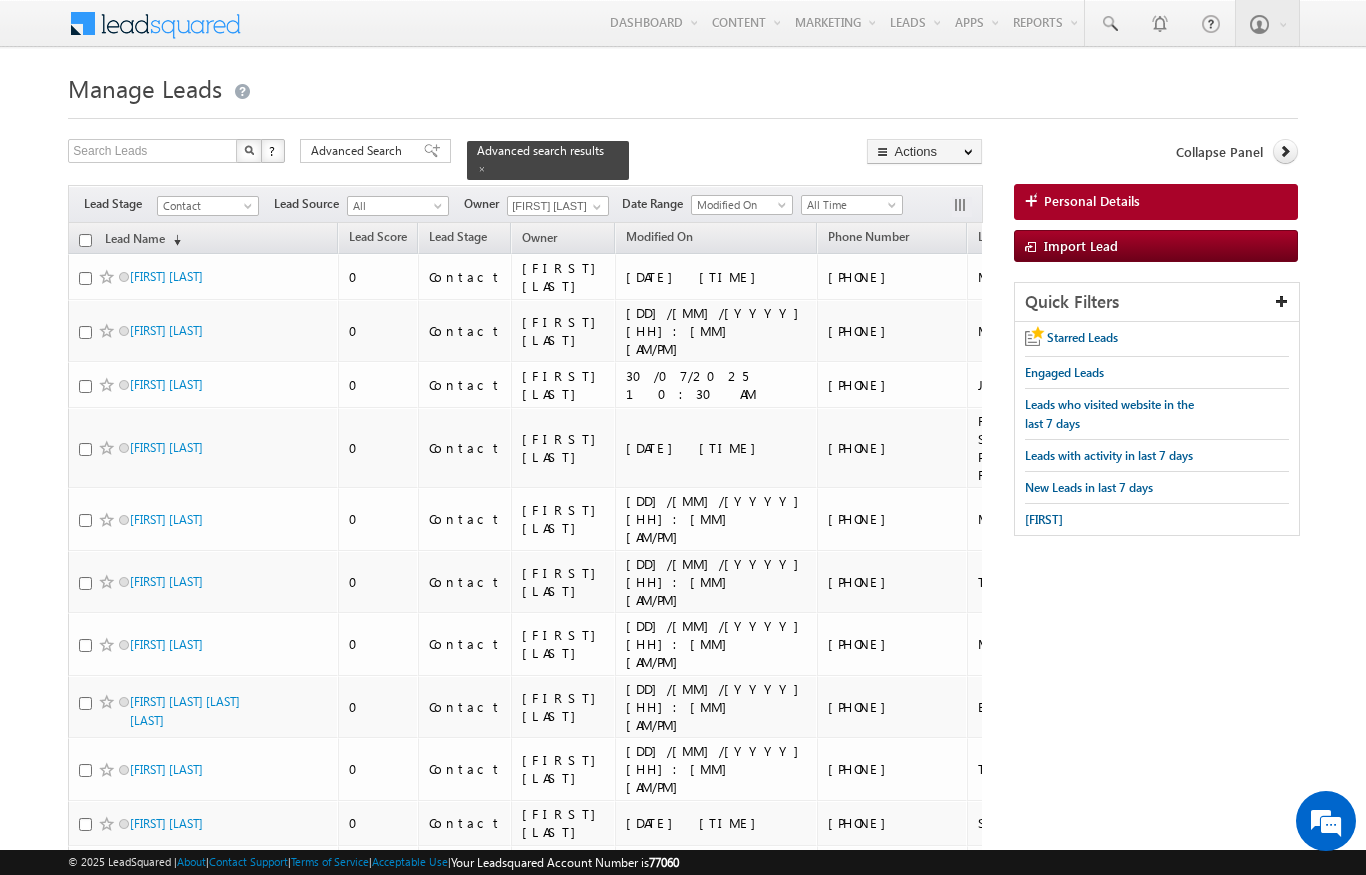scroll, scrollTop: 0, scrollLeft: 0, axis: both 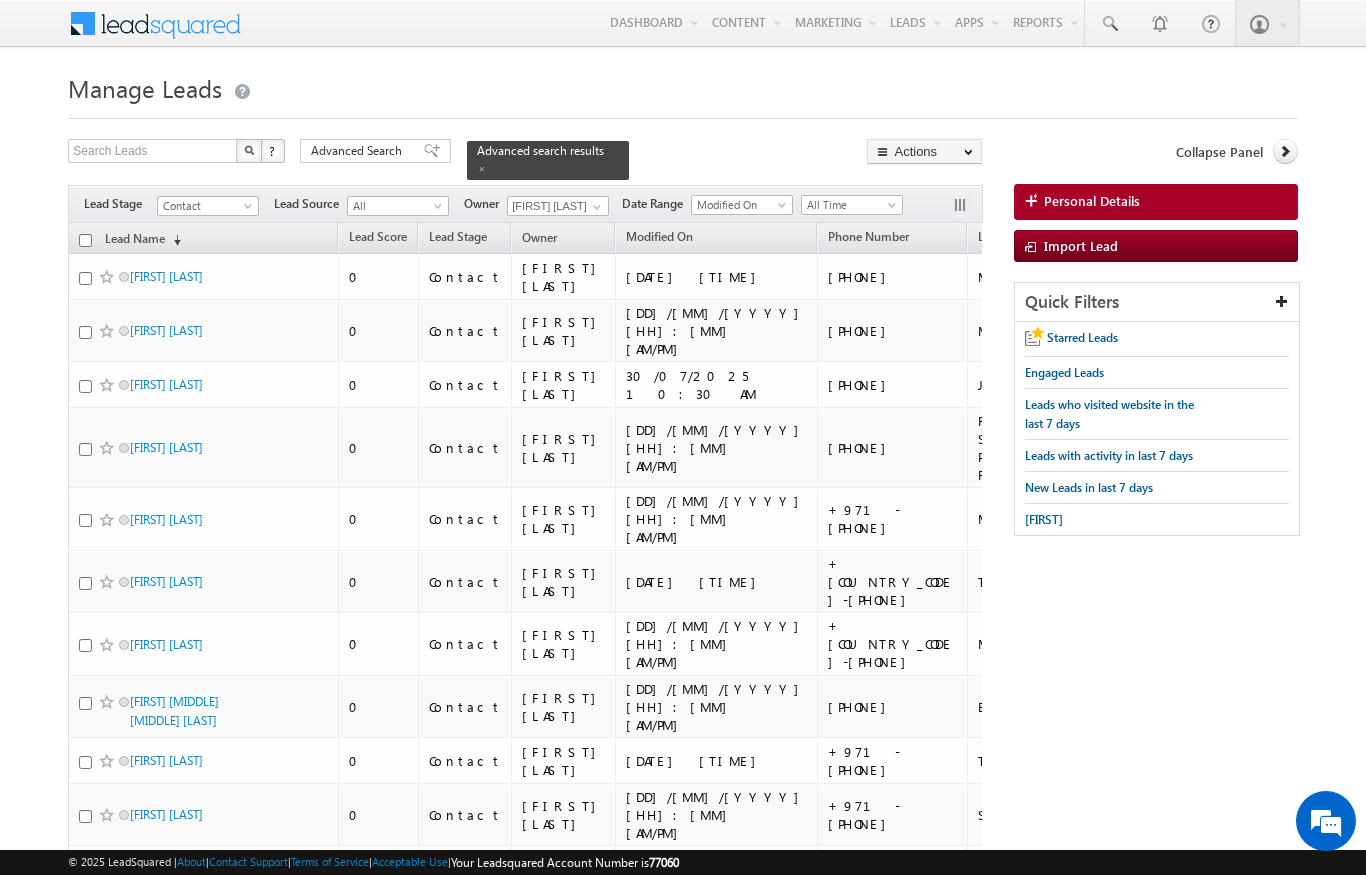 click at bounding box center [85, 240] 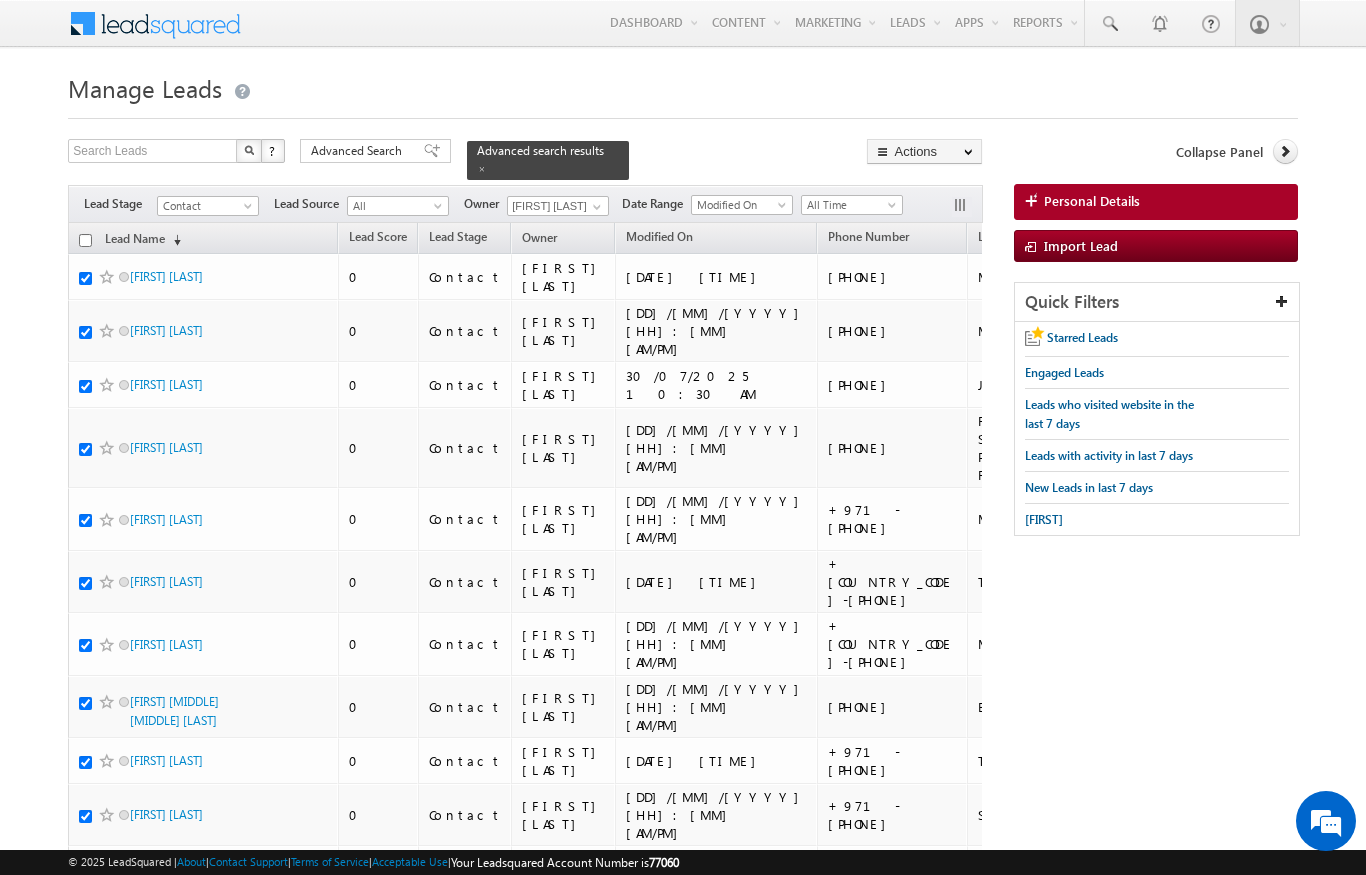 checkbox on "true" 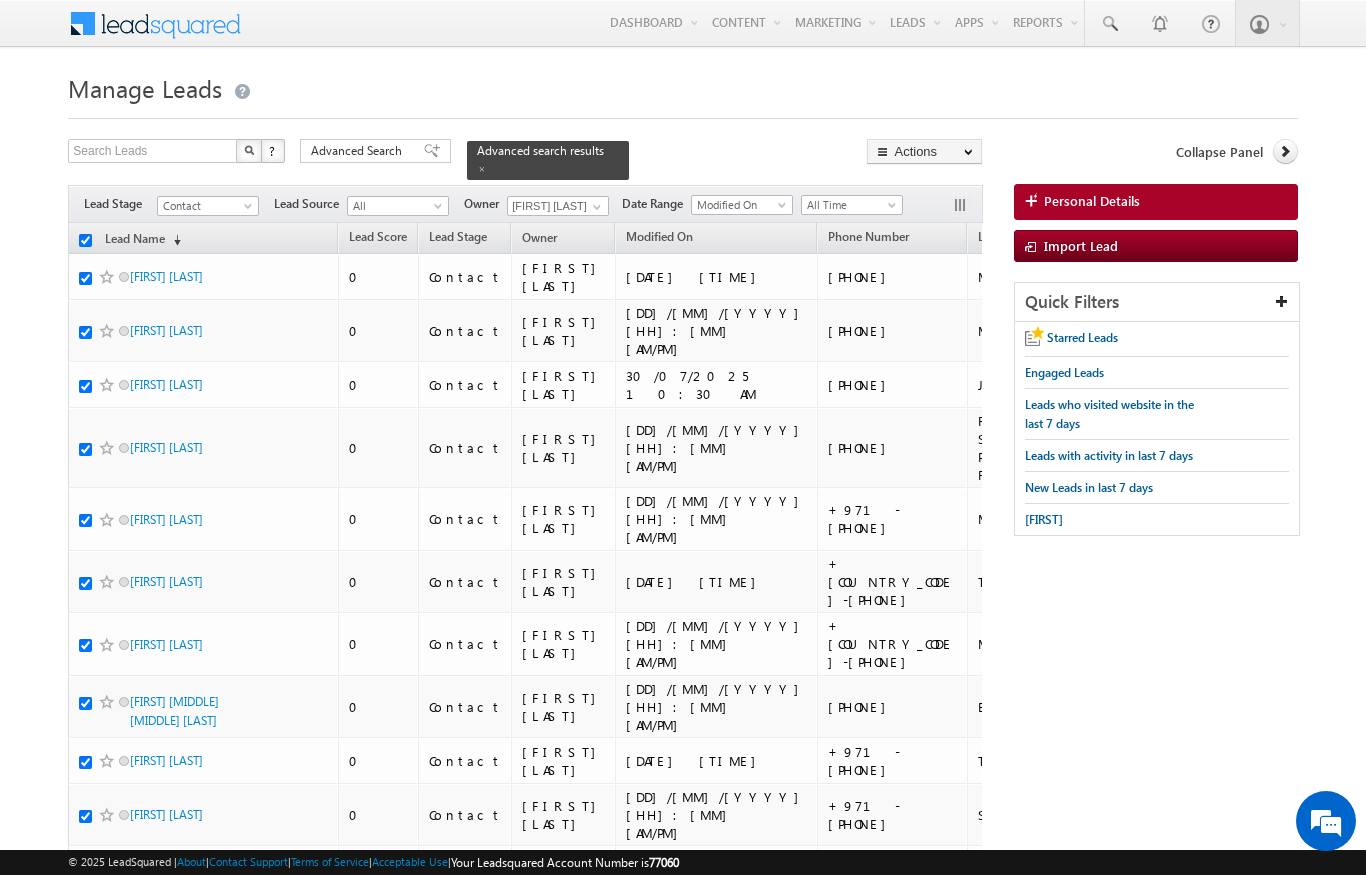 checkbox on "true" 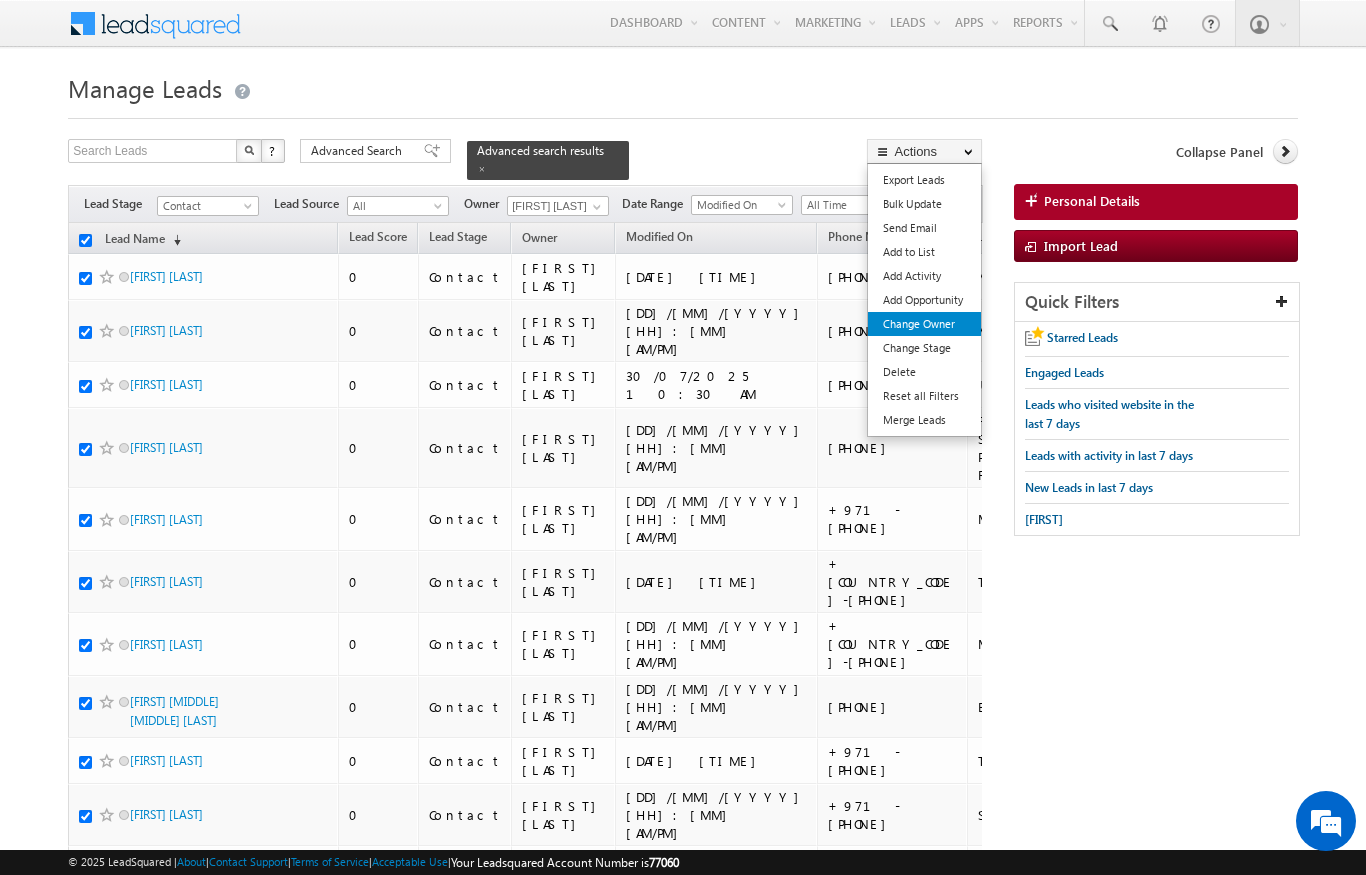 click on "Change Owner" at bounding box center [924, 324] 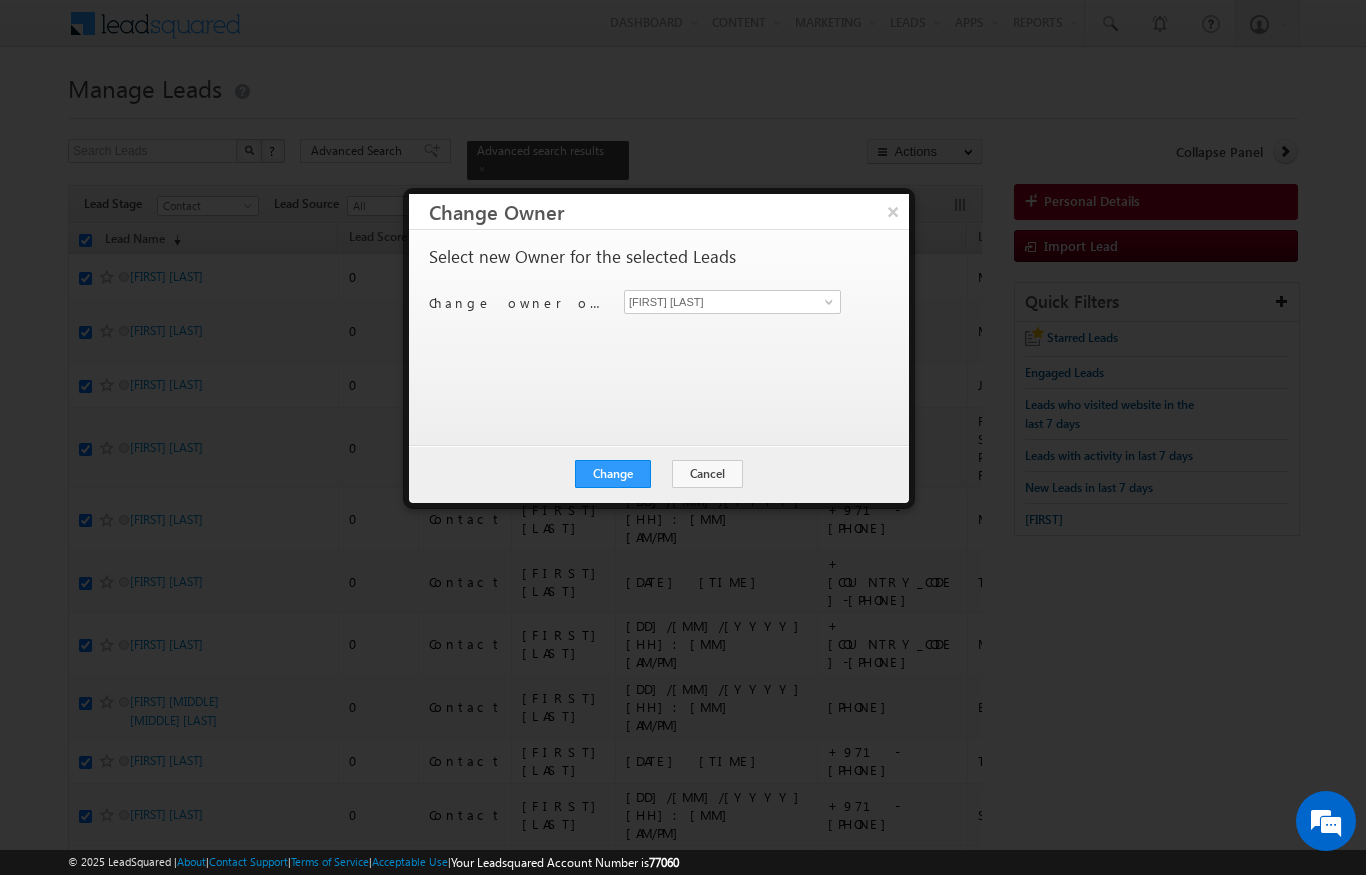 click on "[FIRST] [LAST] [FIRST] [LAST]" at bounding box center [744, 302] 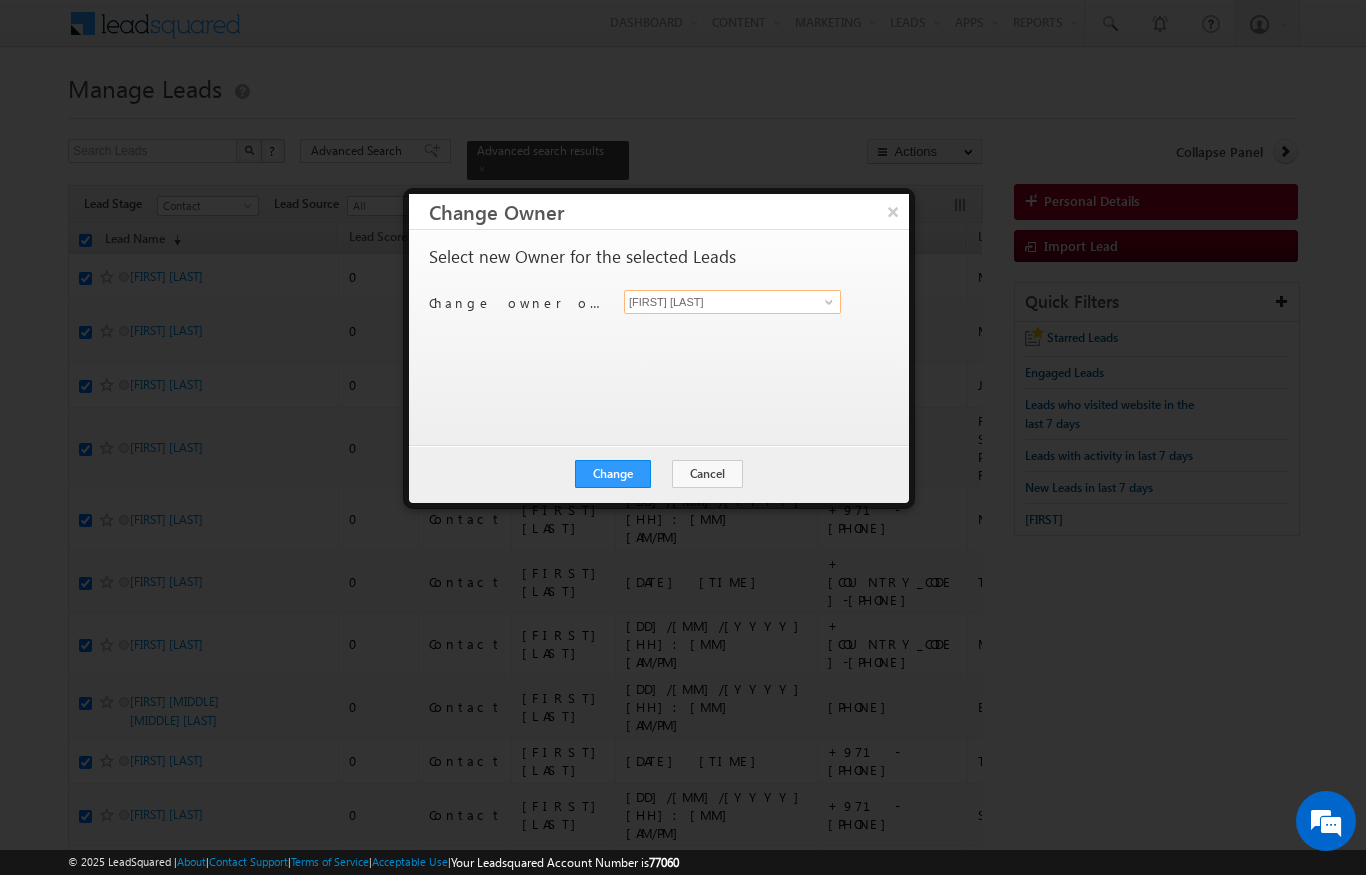 click on "[FIRST] [LAST]" at bounding box center [732, 302] 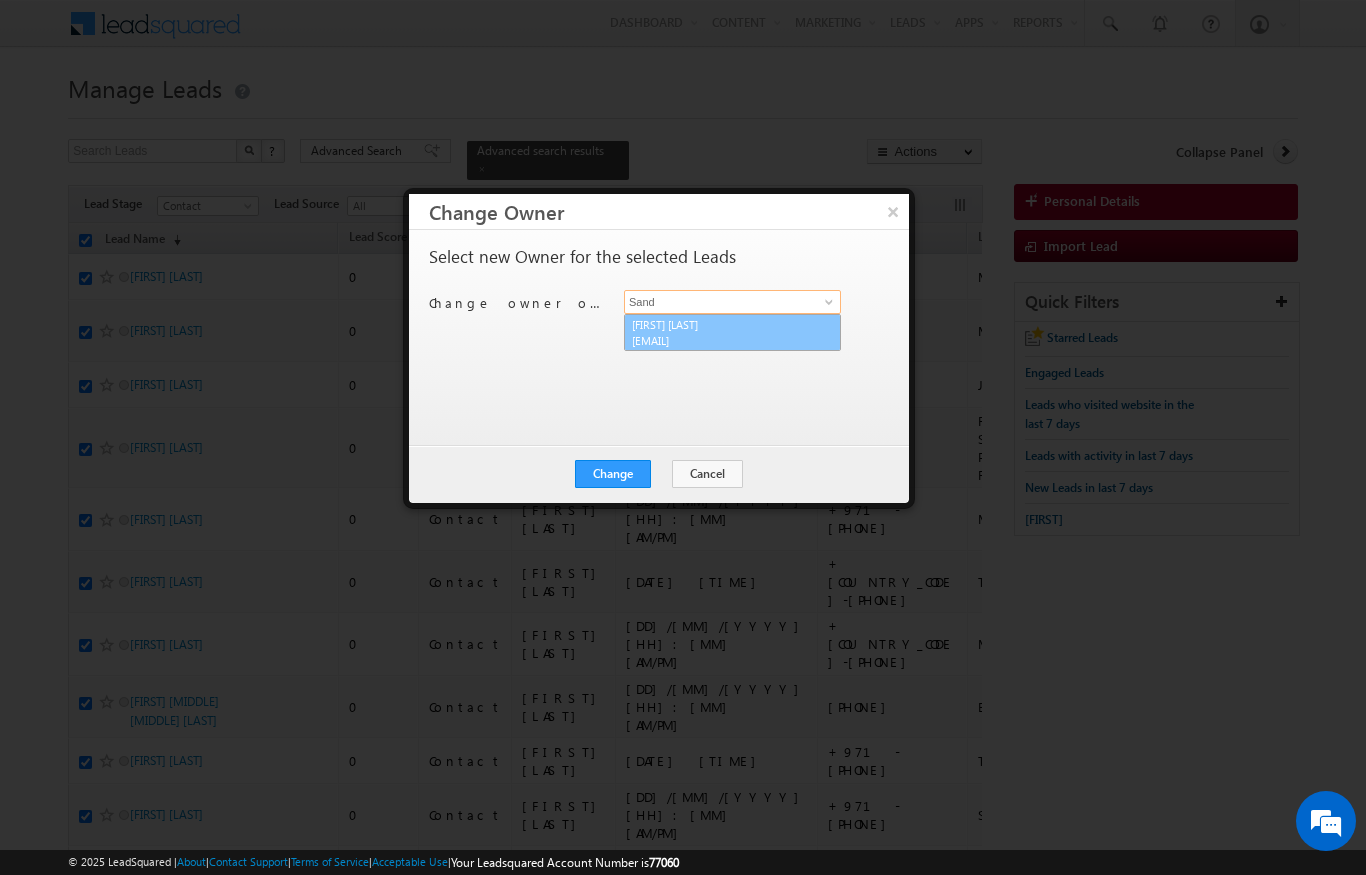 click on "[FIRST] [LAST] [EMAIL]" at bounding box center (732, 333) 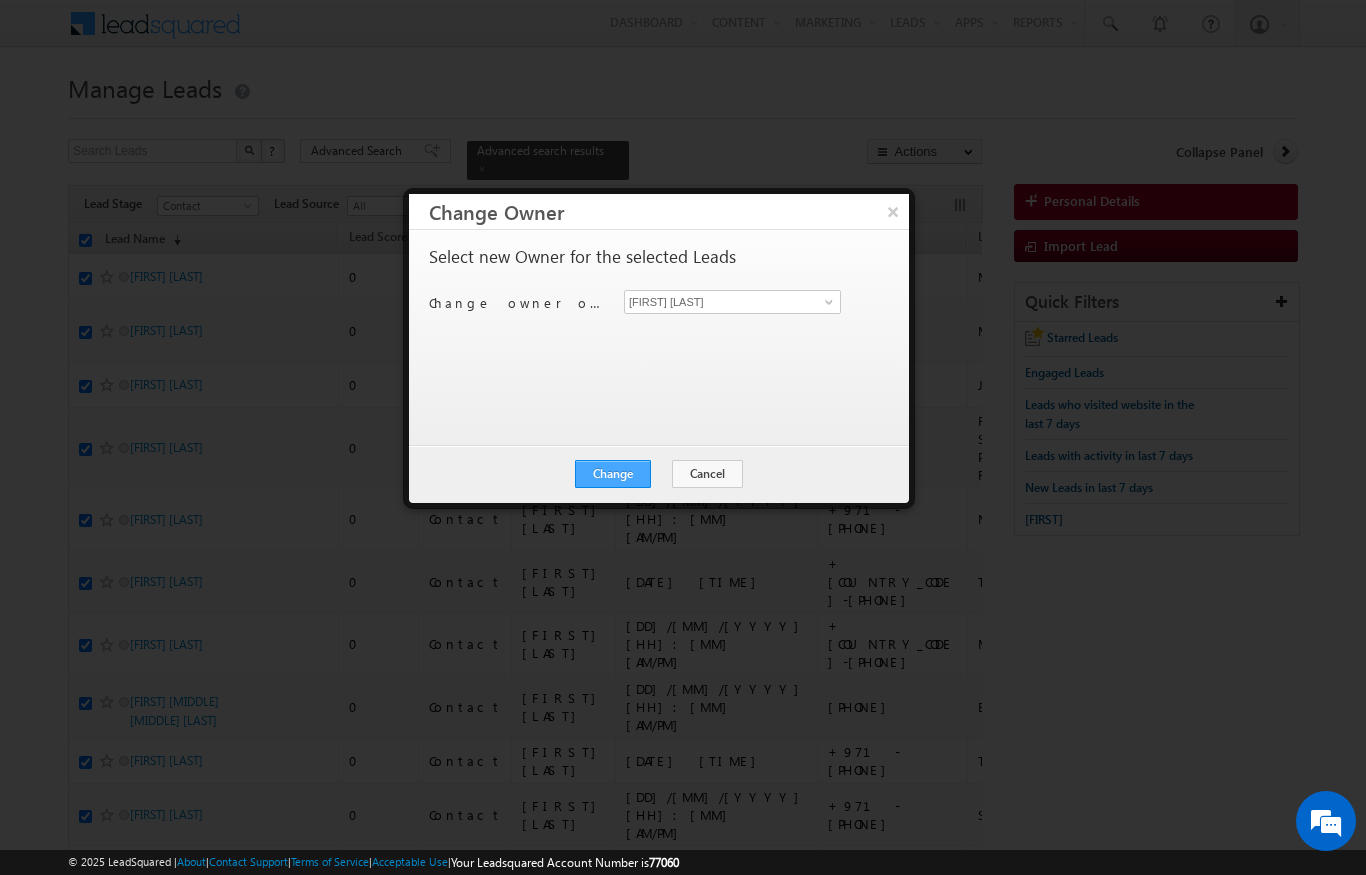 click on "Change" at bounding box center [613, 474] 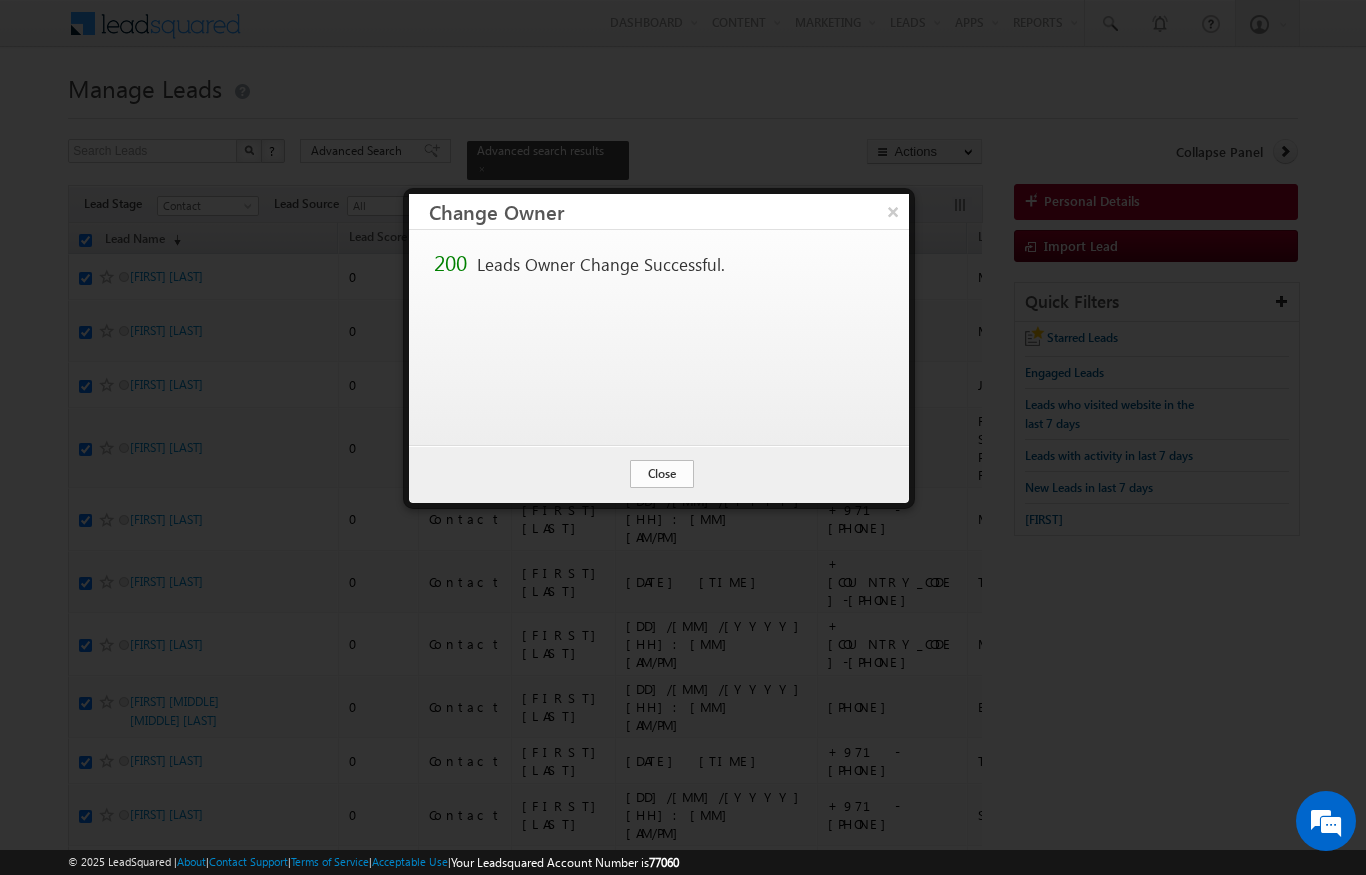 click on "Close" at bounding box center [662, 474] 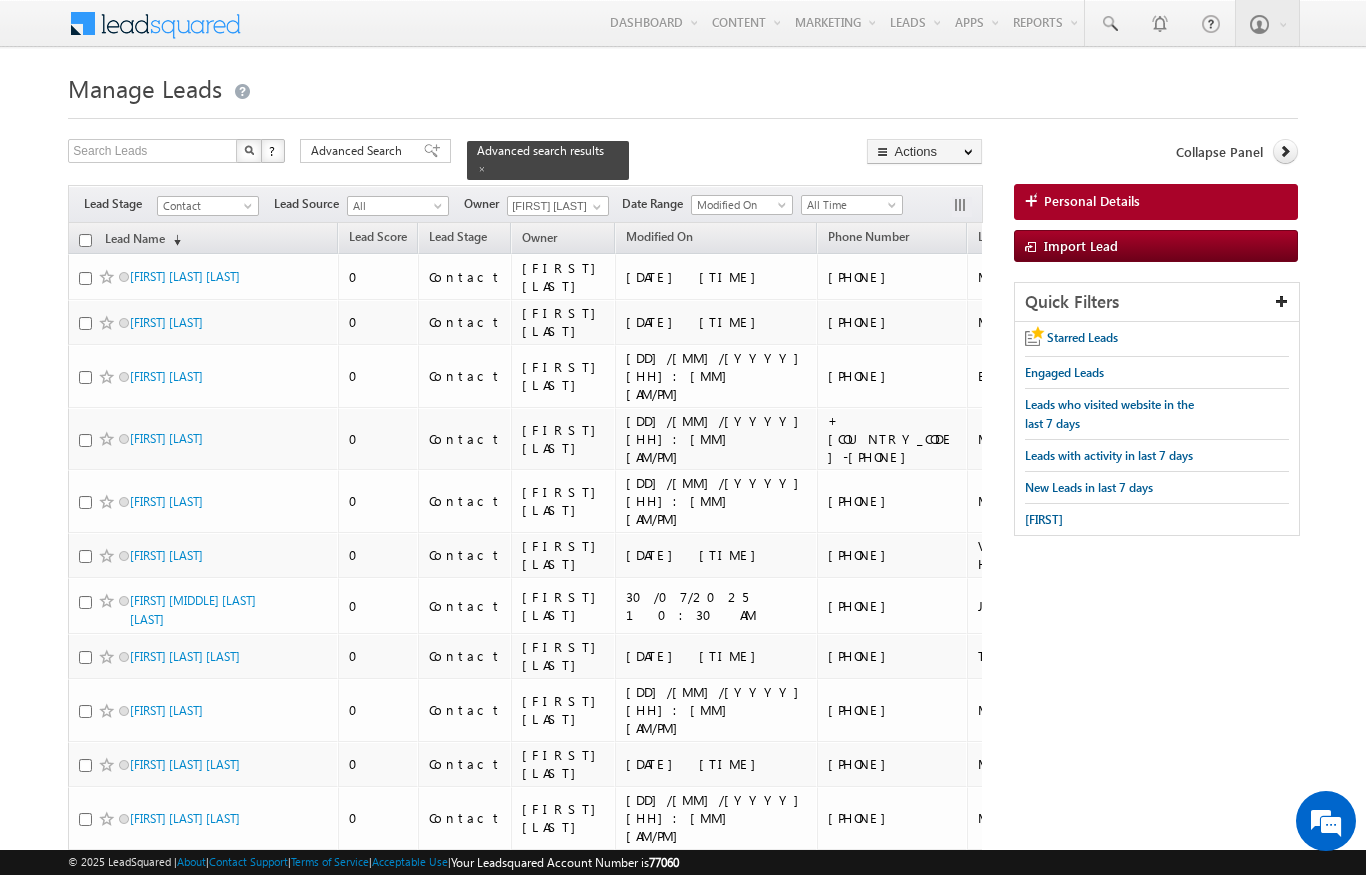 click at bounding box center [85, 240] 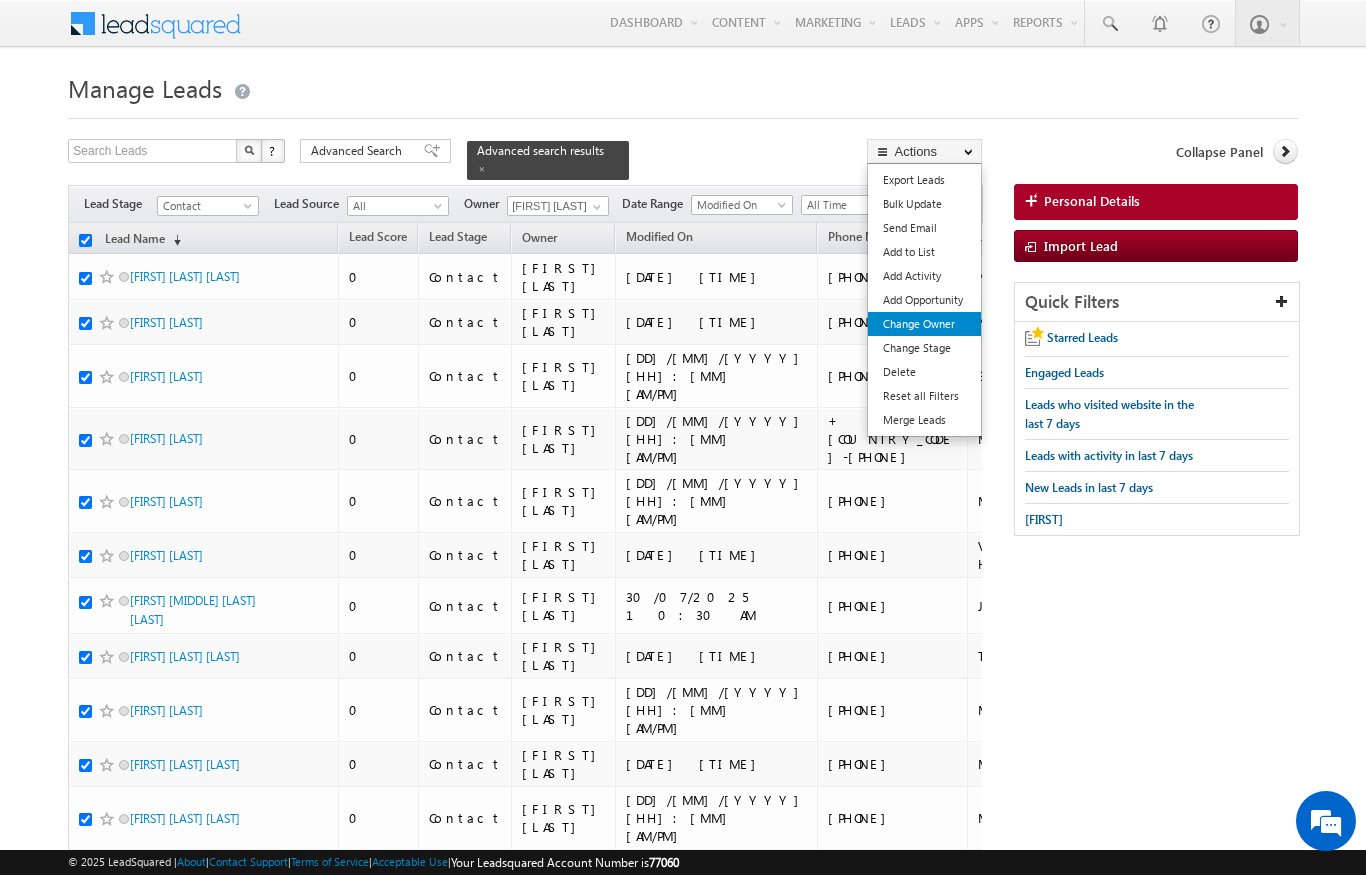click on "Change Owner" at bounding box center (924, 324) 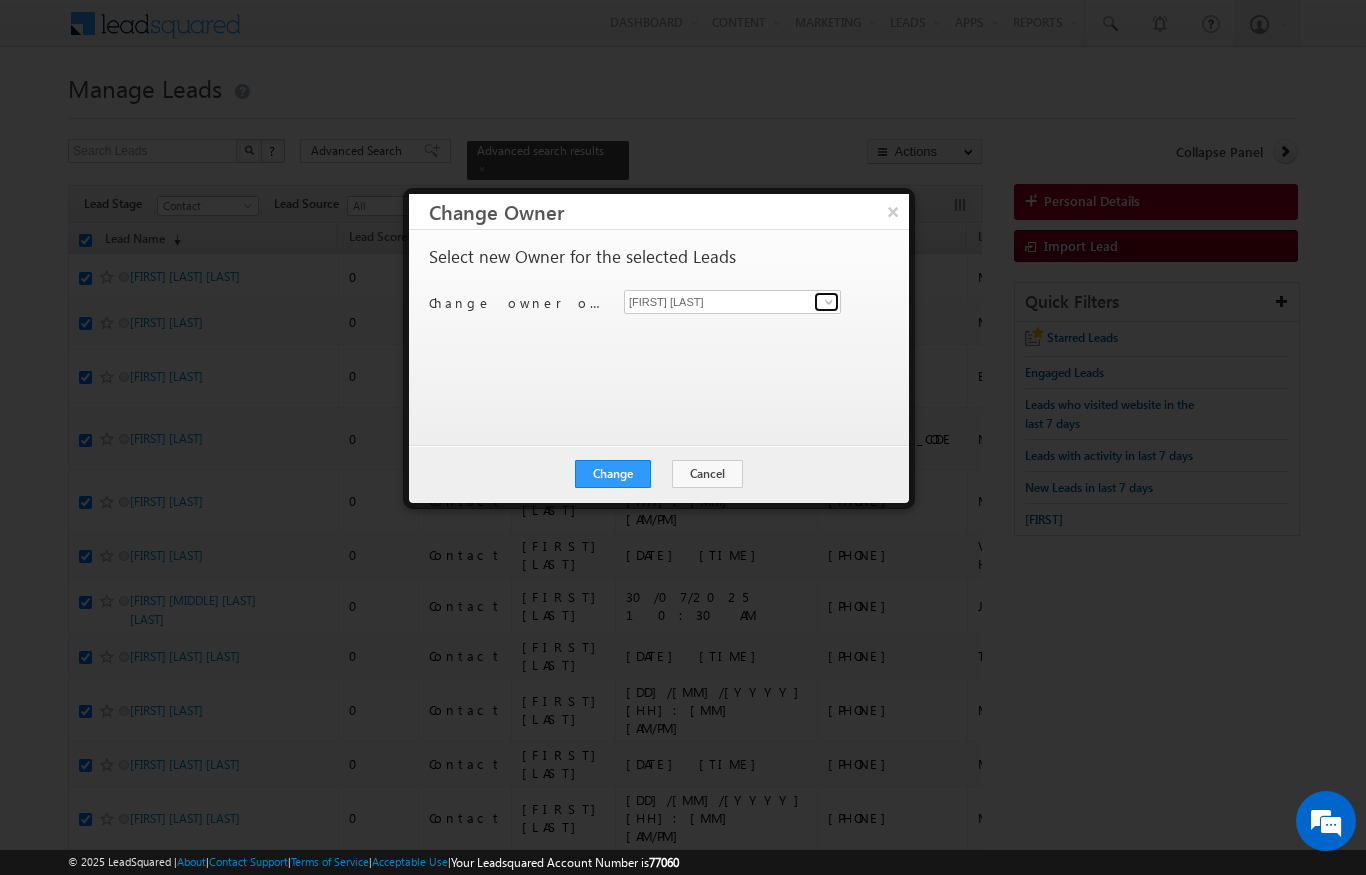 click at bounding box center [829, 302] 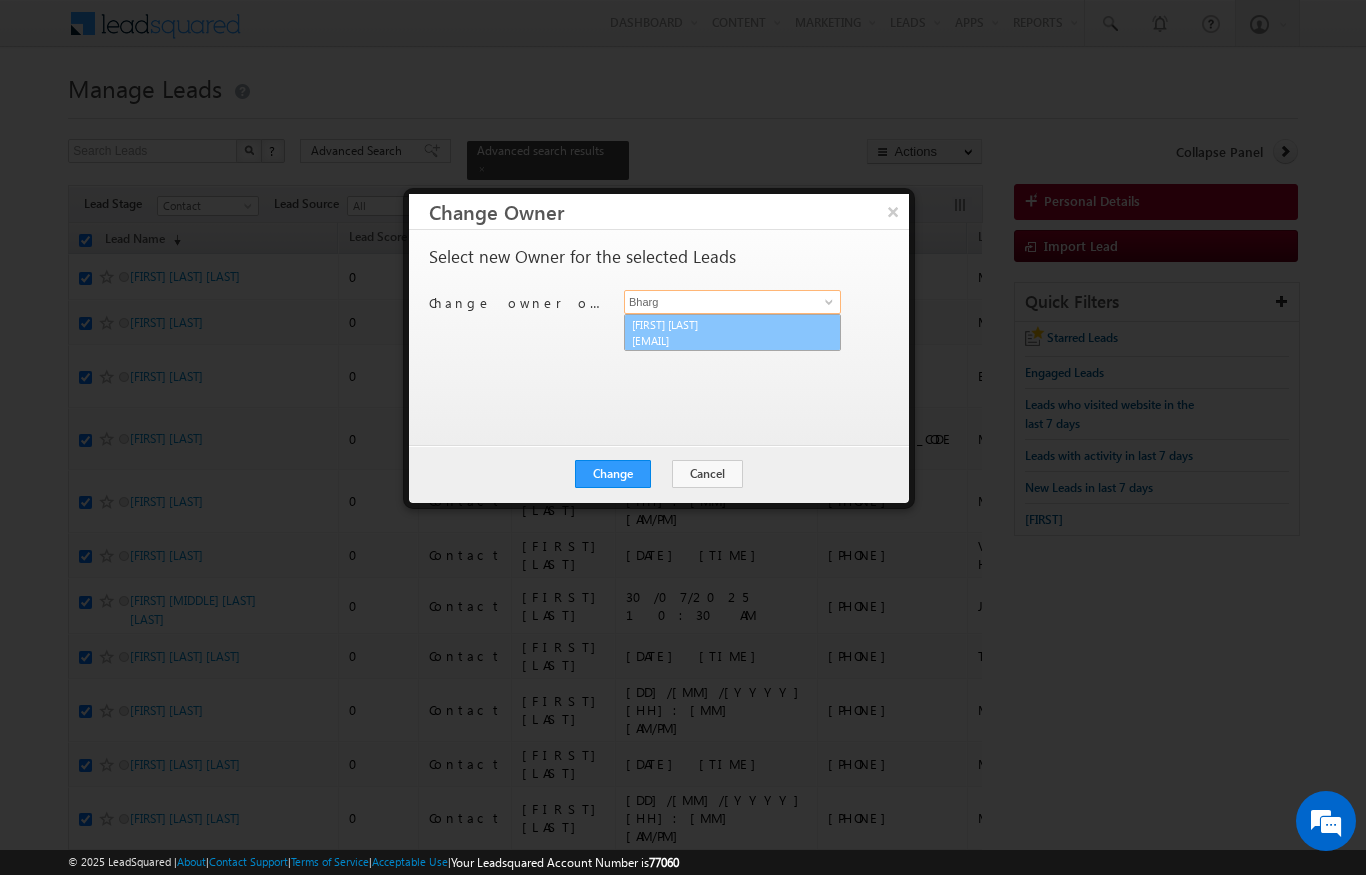 click on "[EMAIL]" at bounding box center (722, 340) 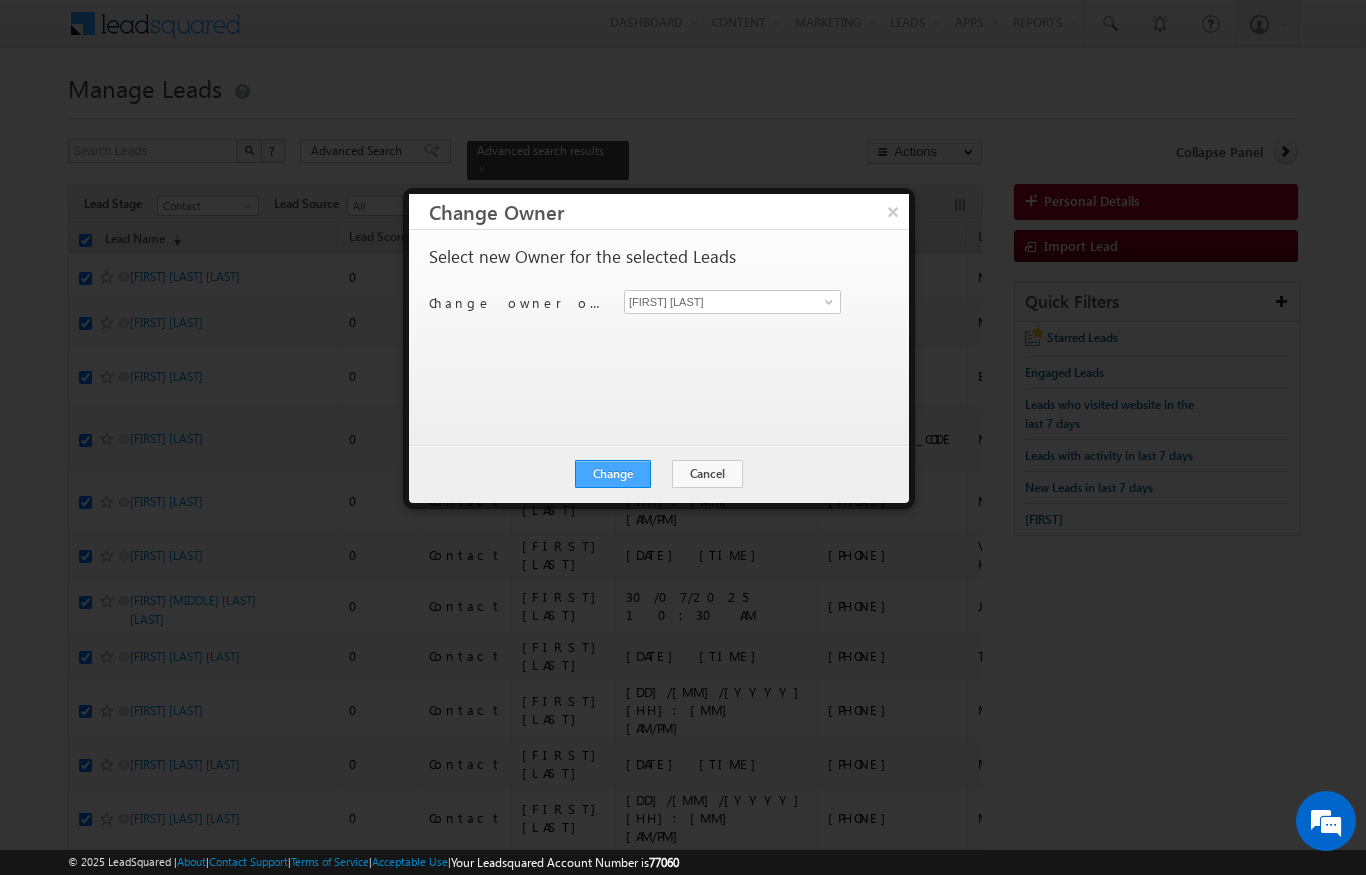click on "Change" at bounding box center [613, 474] 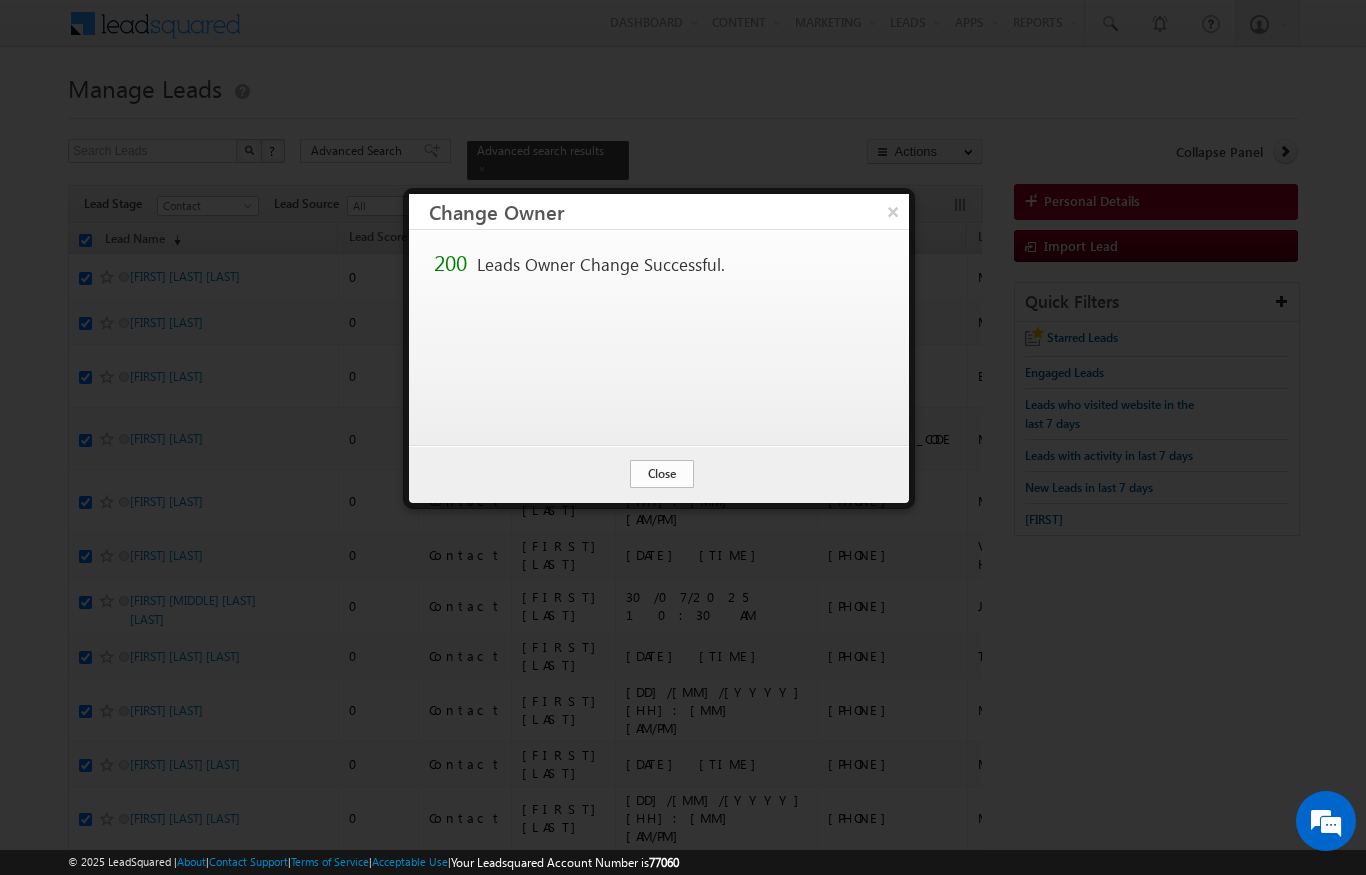 click on "Close" at bounding box center (662, 474) 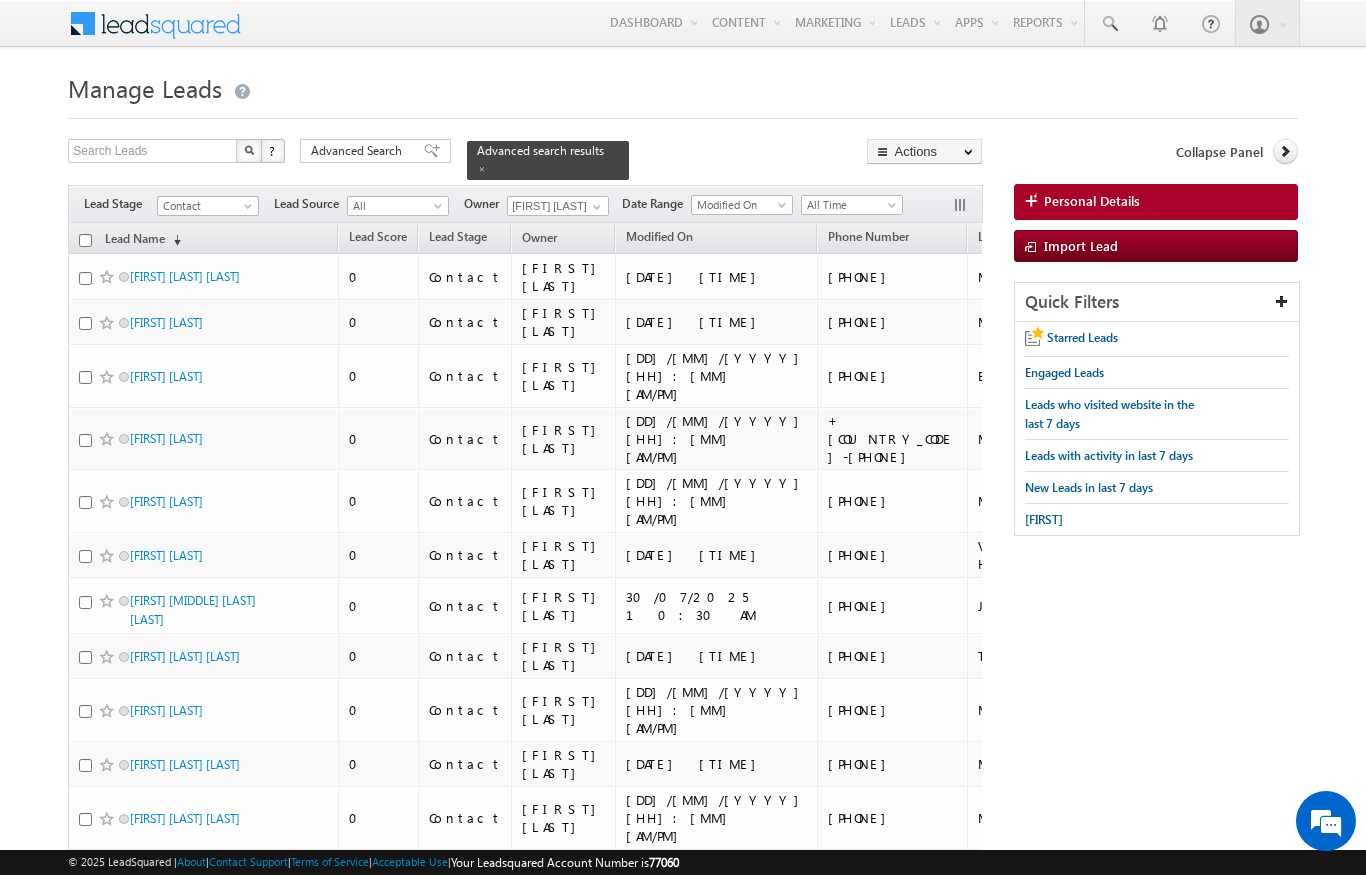 click at bounding box center (85, 240) 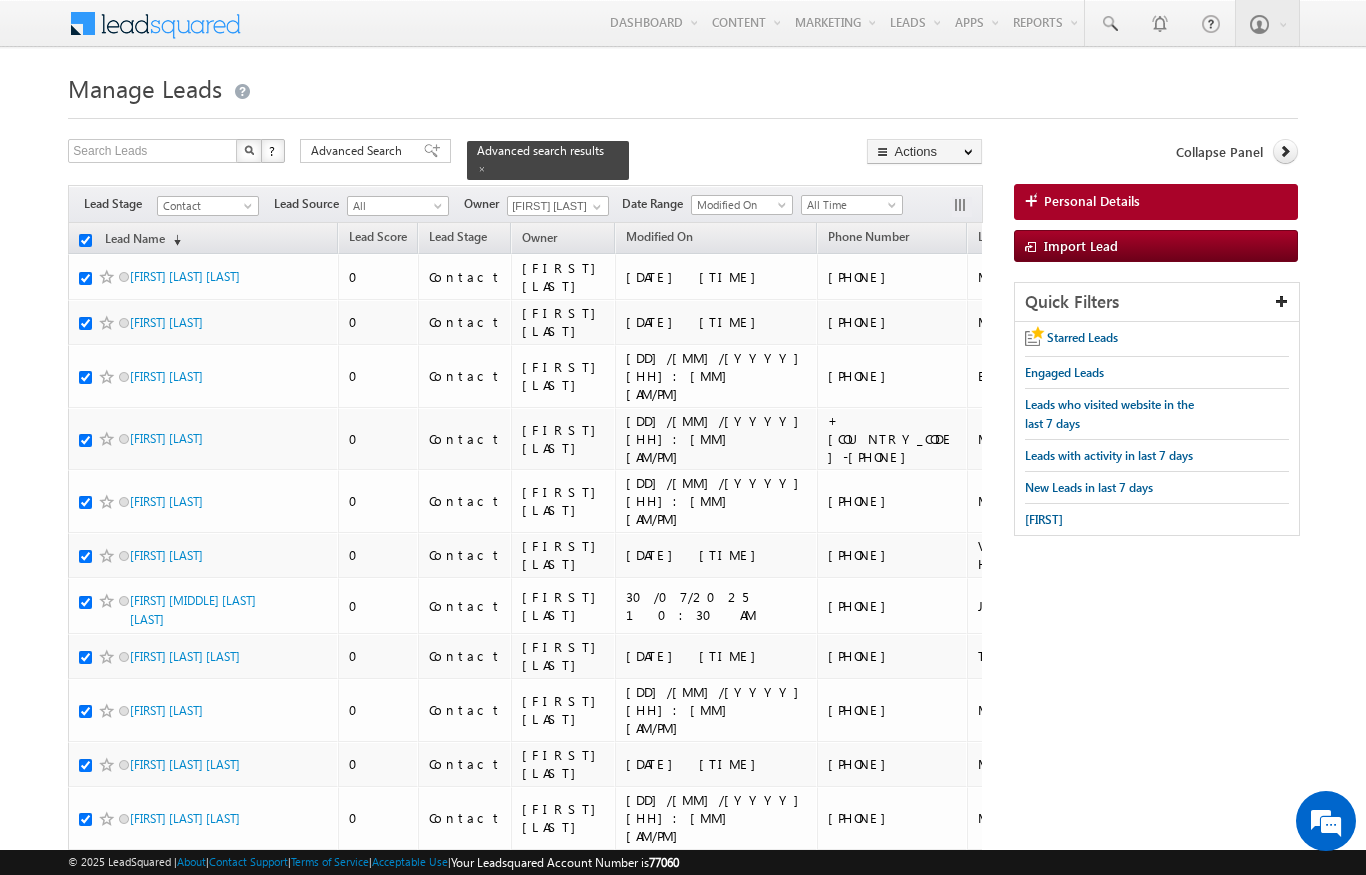 click on "Manage Leads
Search Leads X ?   11470 results found
Advanced Search
Advanced Search
Advanced search results" at bounding box center (682, 5947) 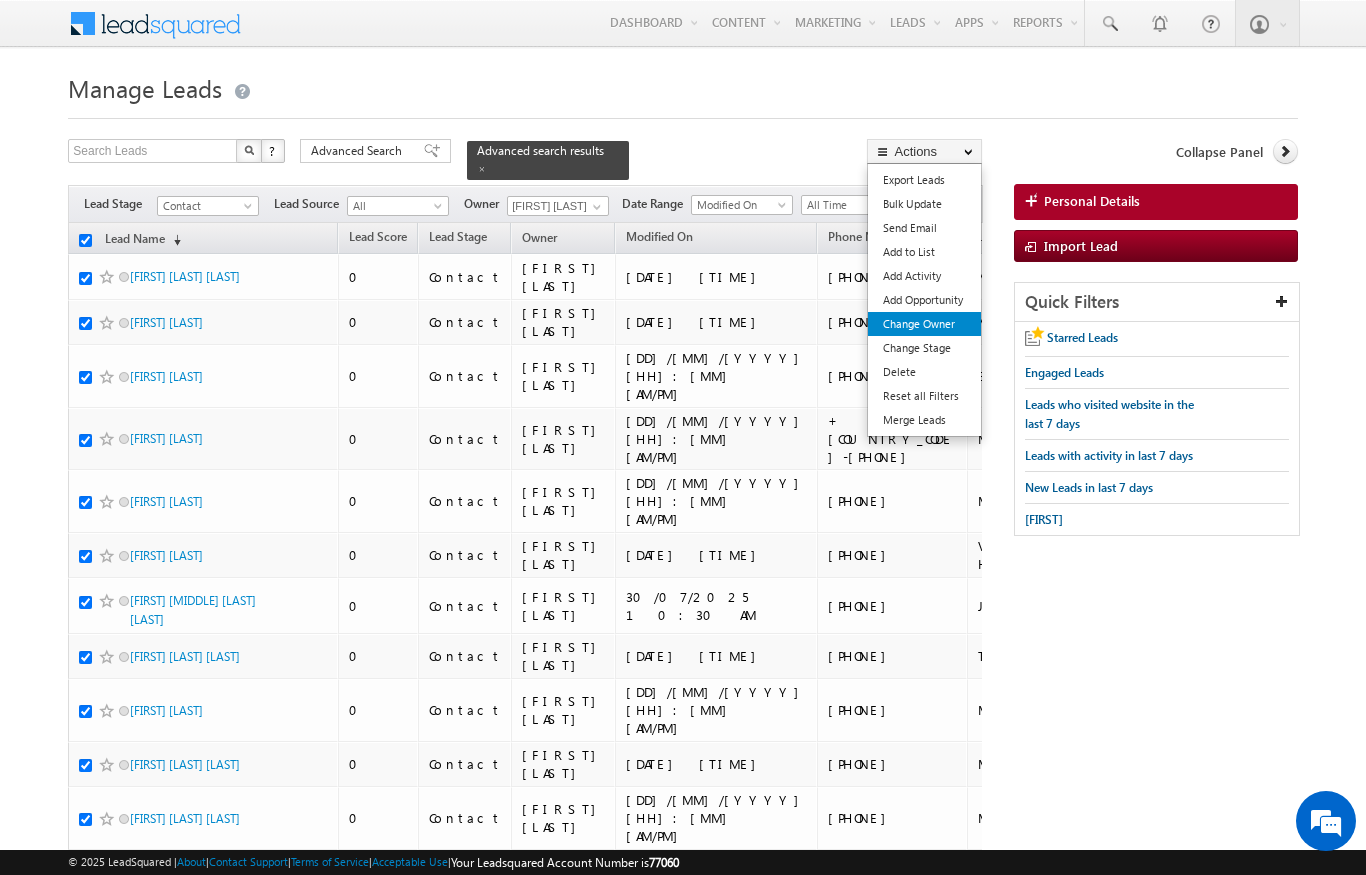 click on "Change Owner" at bounding box center [924, 324] 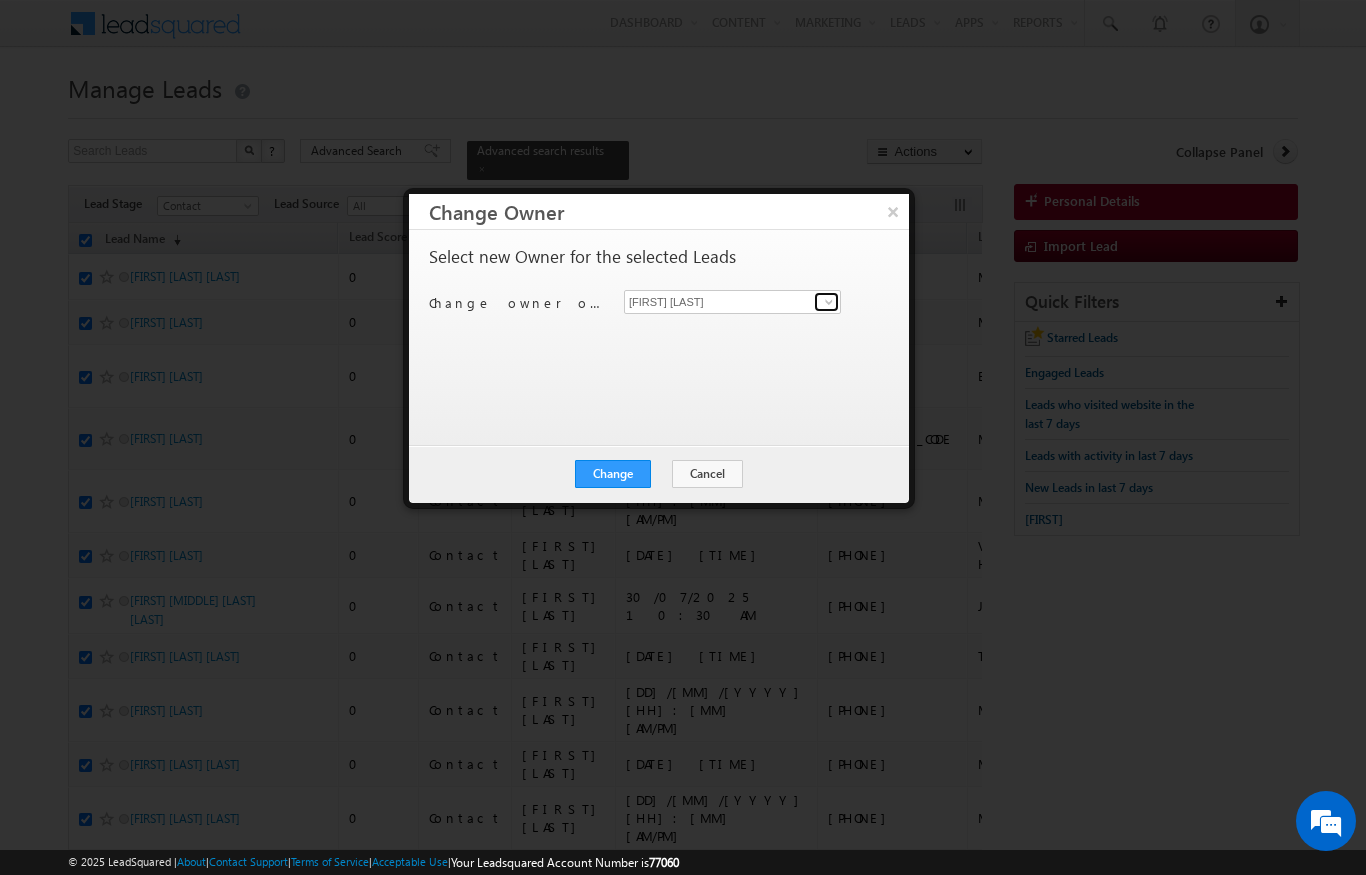 click at bounding box center (826, 302) 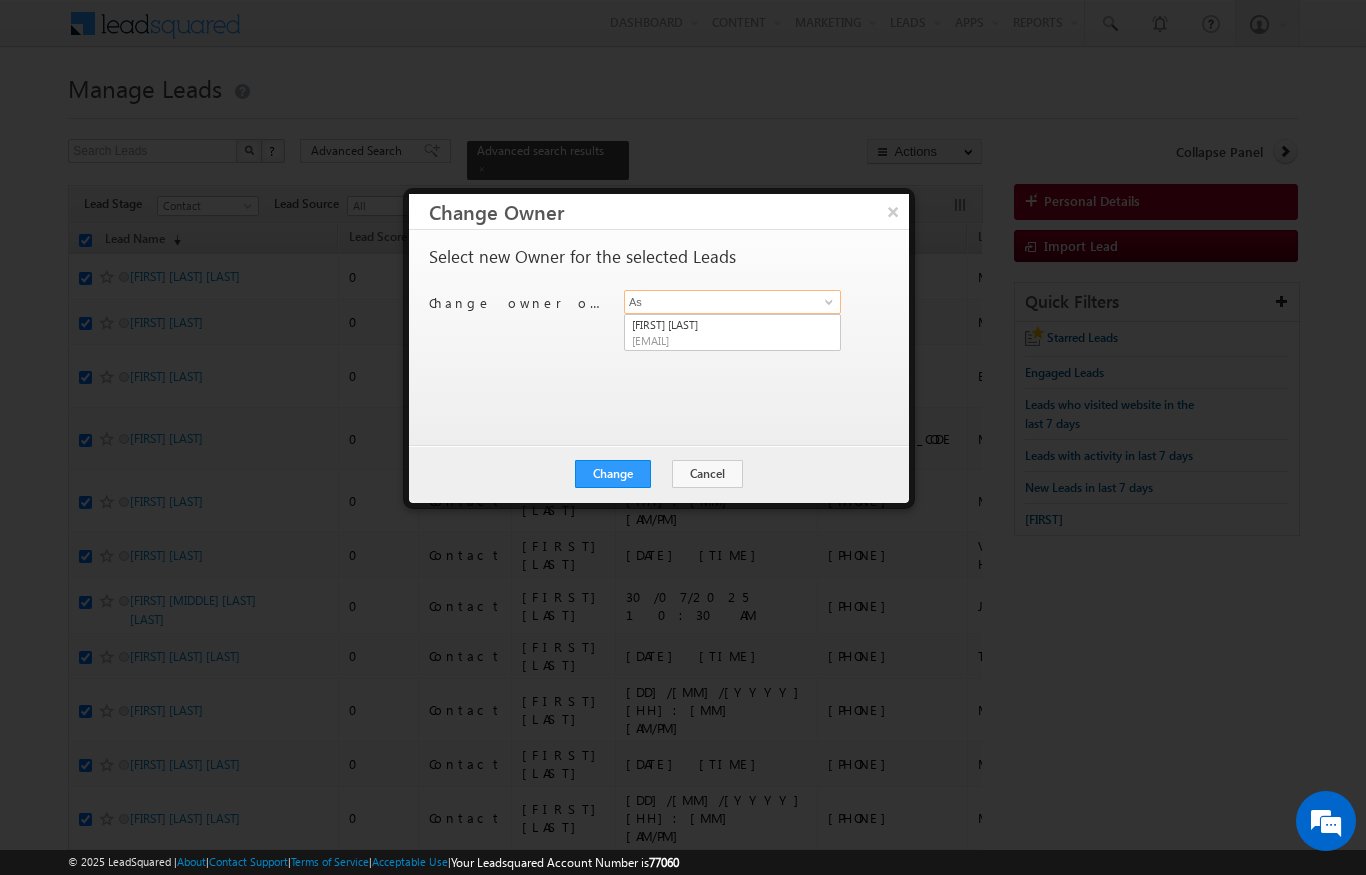 click on "As" at bounding box center (732, 302) 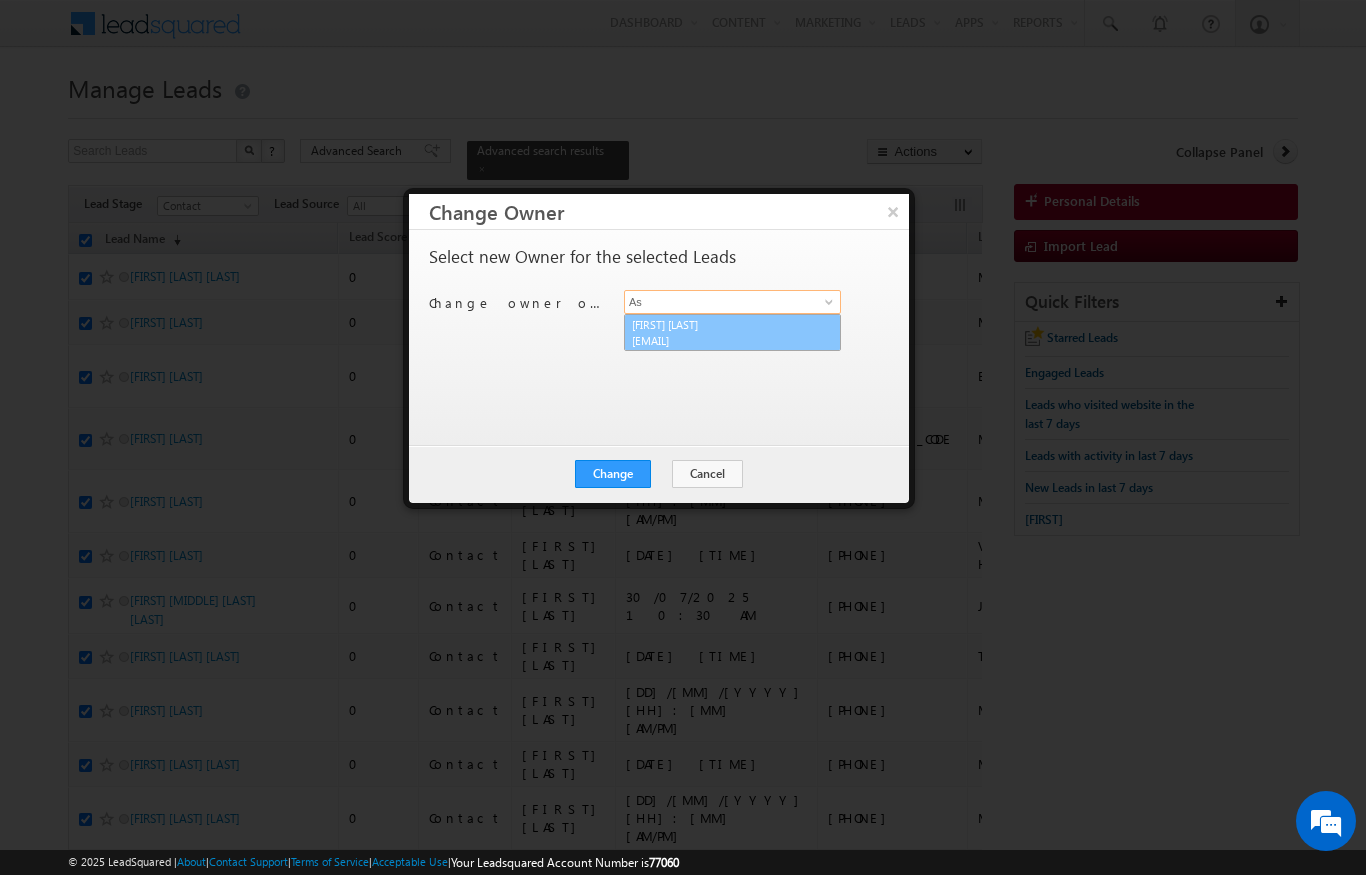 click on "[EMAIL]" at bounding box center [722, 340] 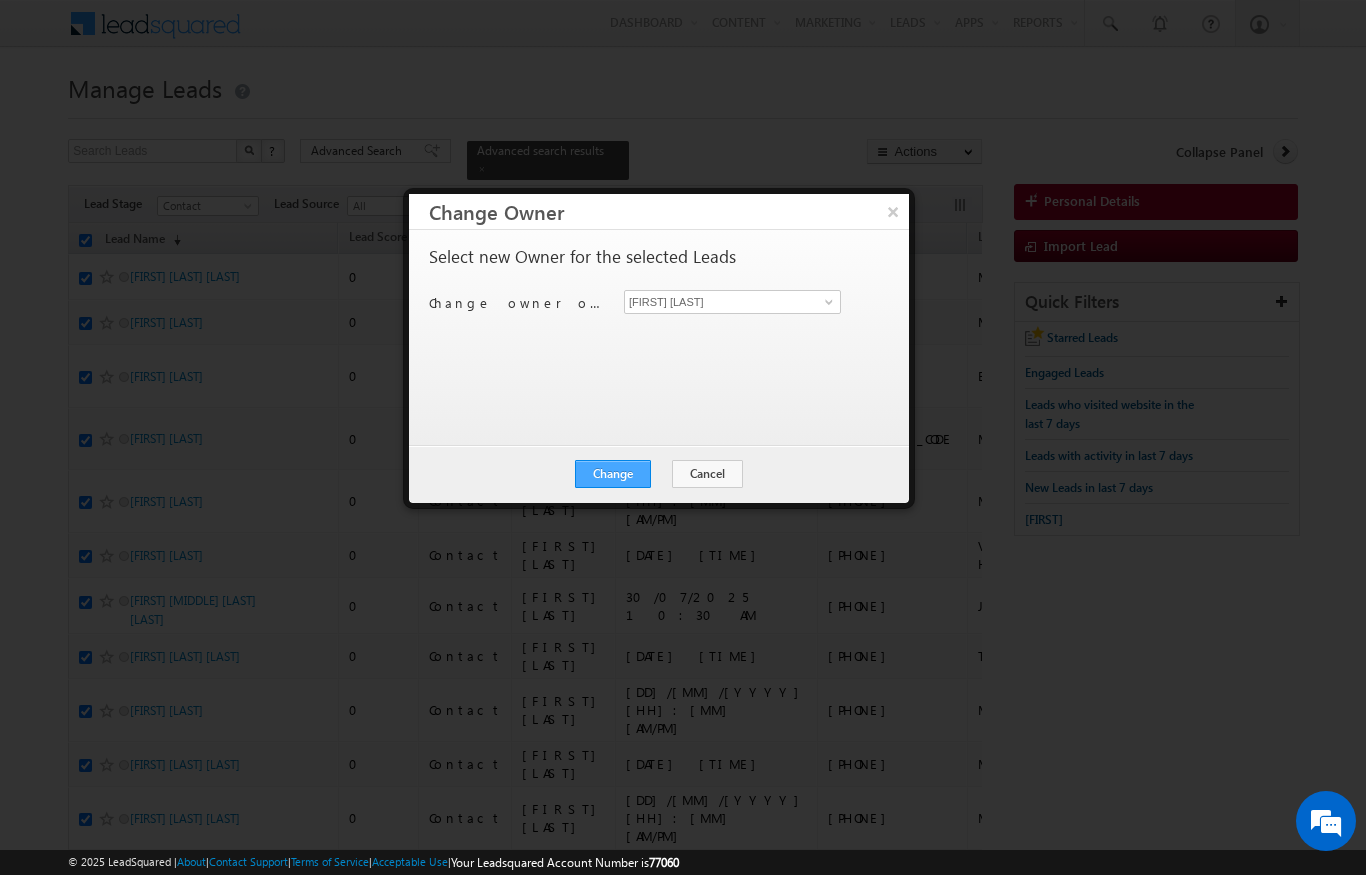 click on "Change" at bounding box center (613, 474) 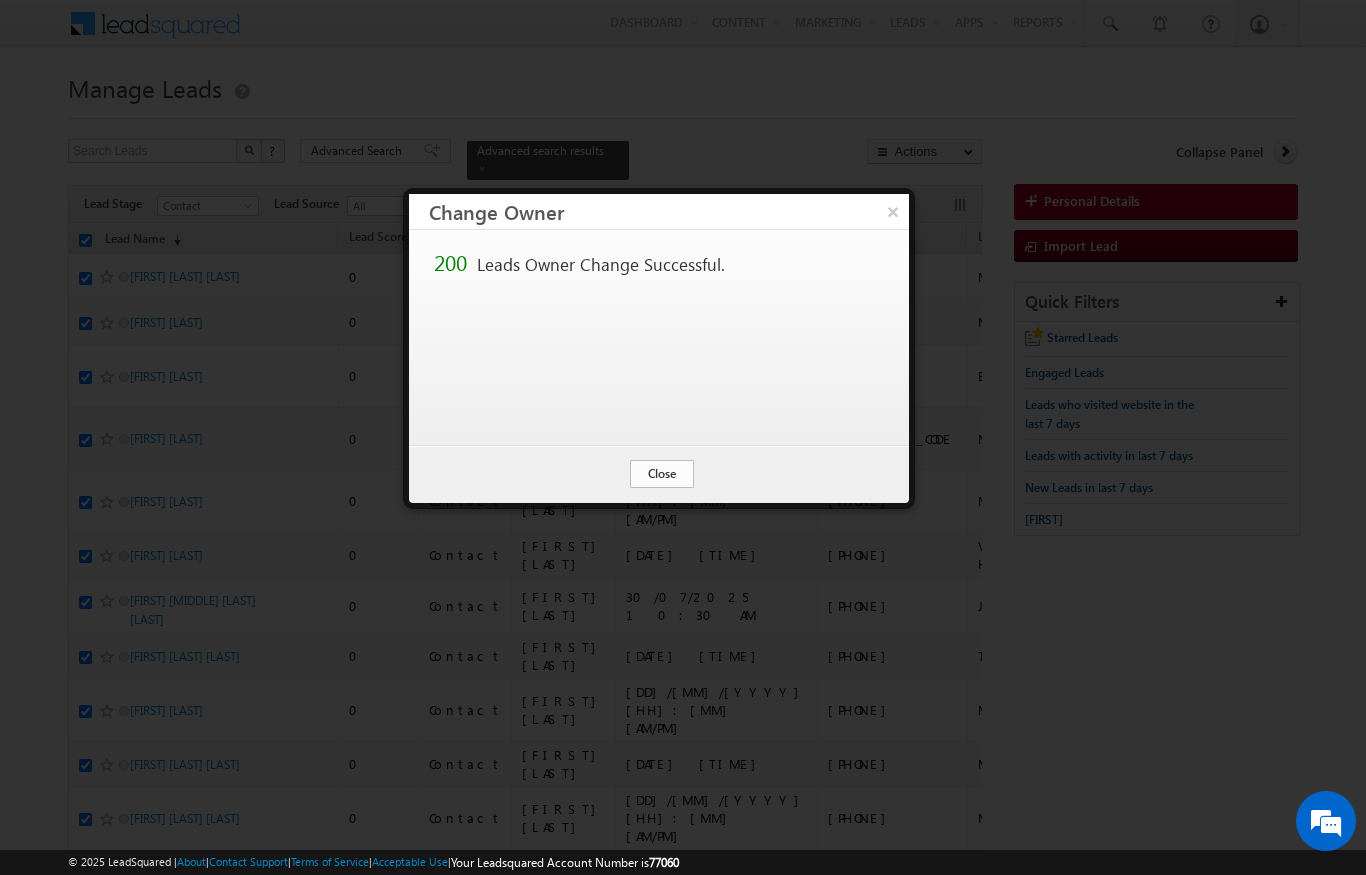 click on "Close" at bounding box center [662, 474] 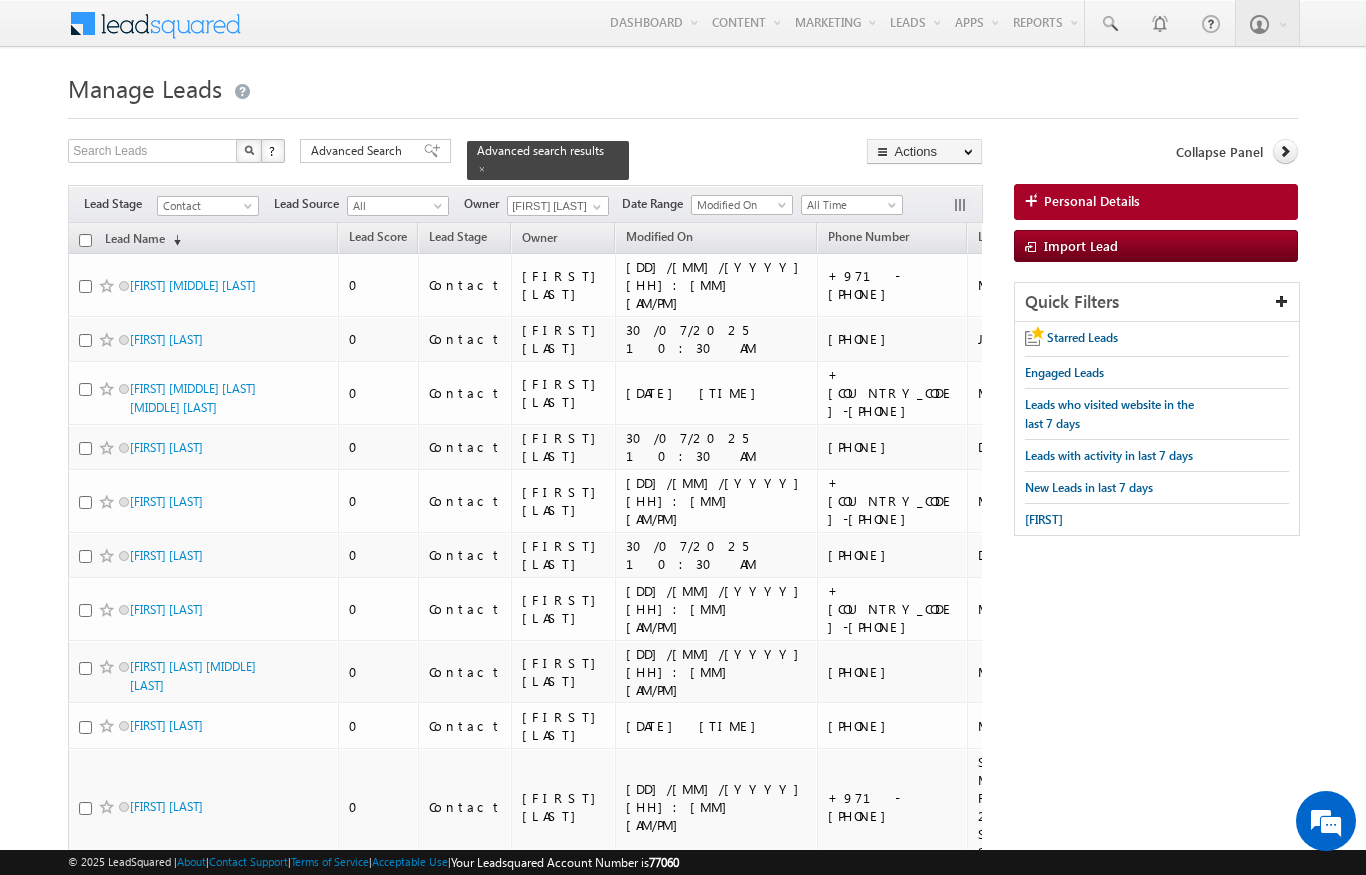 click at bounding box center [85, 240] 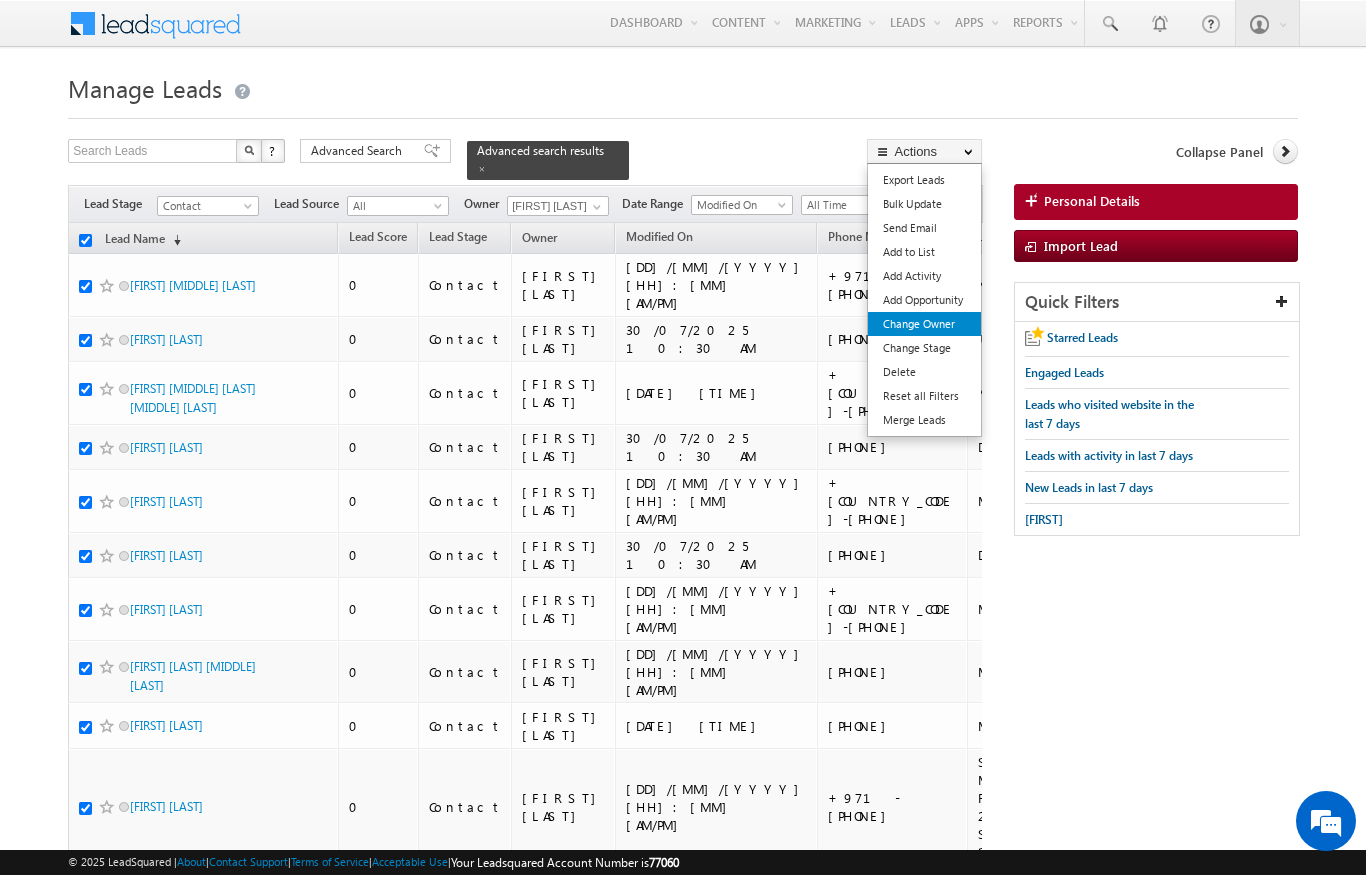 click on "Change Owner" at bounding box center [924, 324] 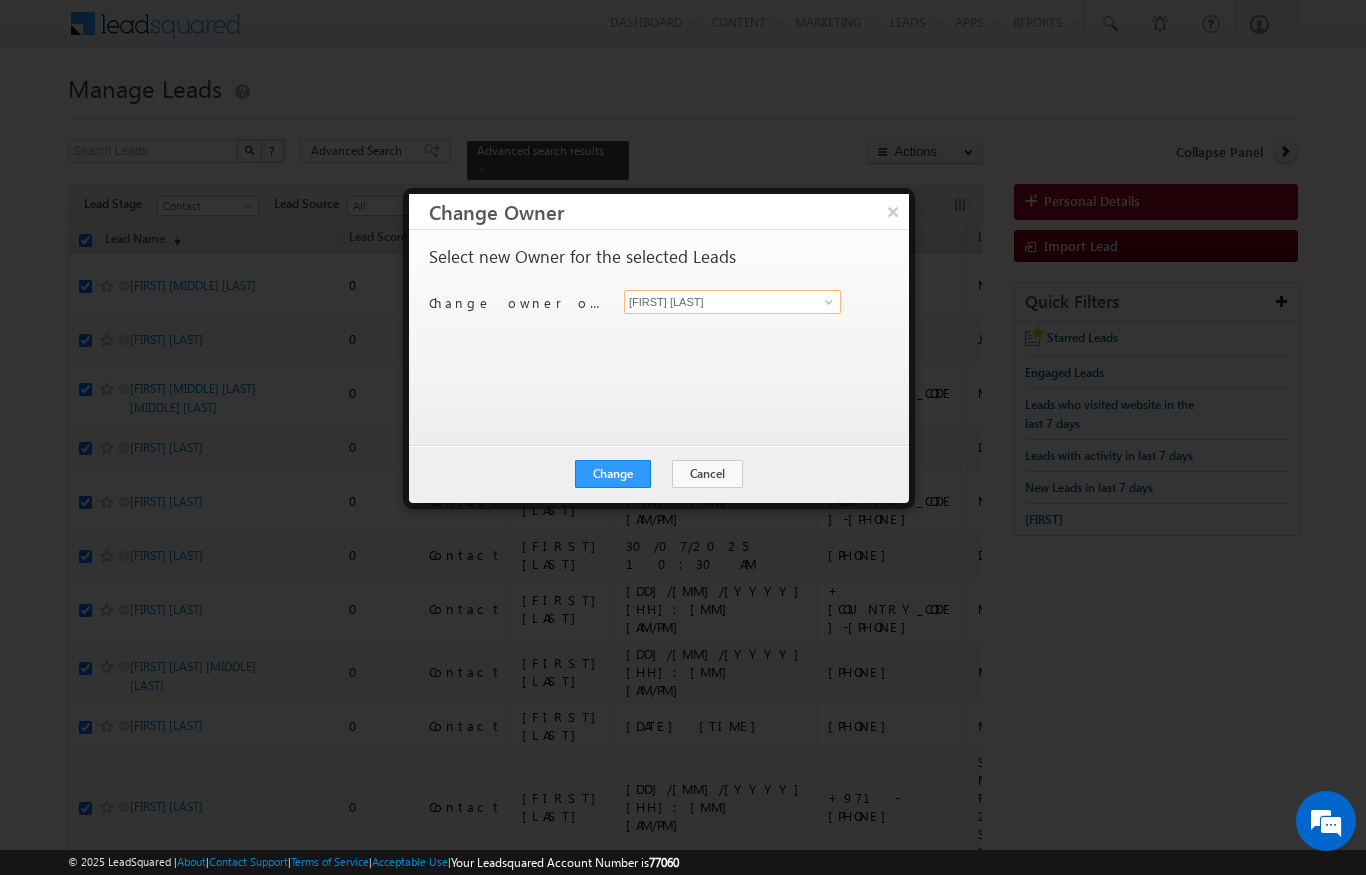 click on "[FIRST] [LAST]" at bounding box center [732, 302] 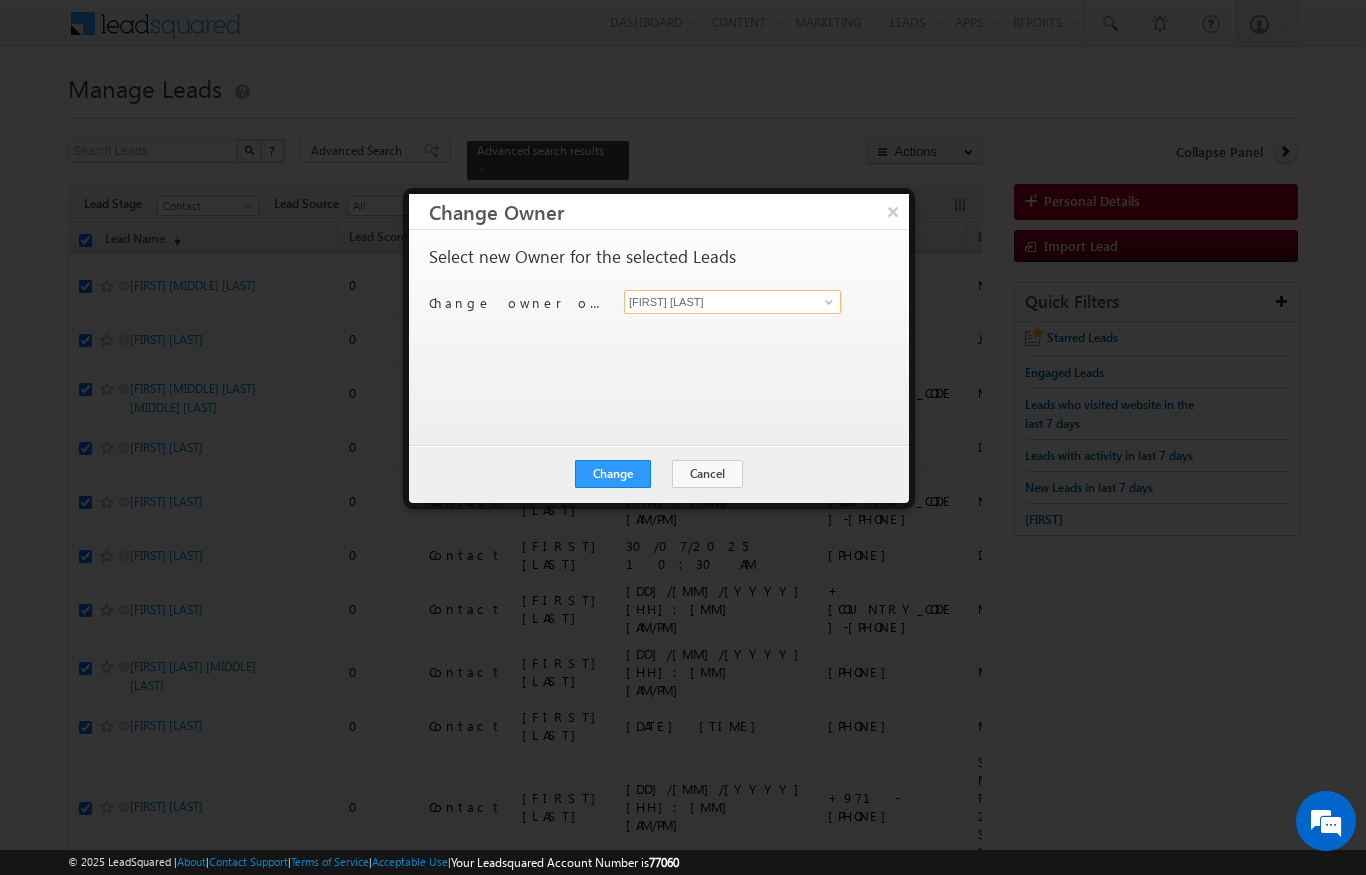 click on "[FIRST] [LAST]" at bounding box center (732, 302) 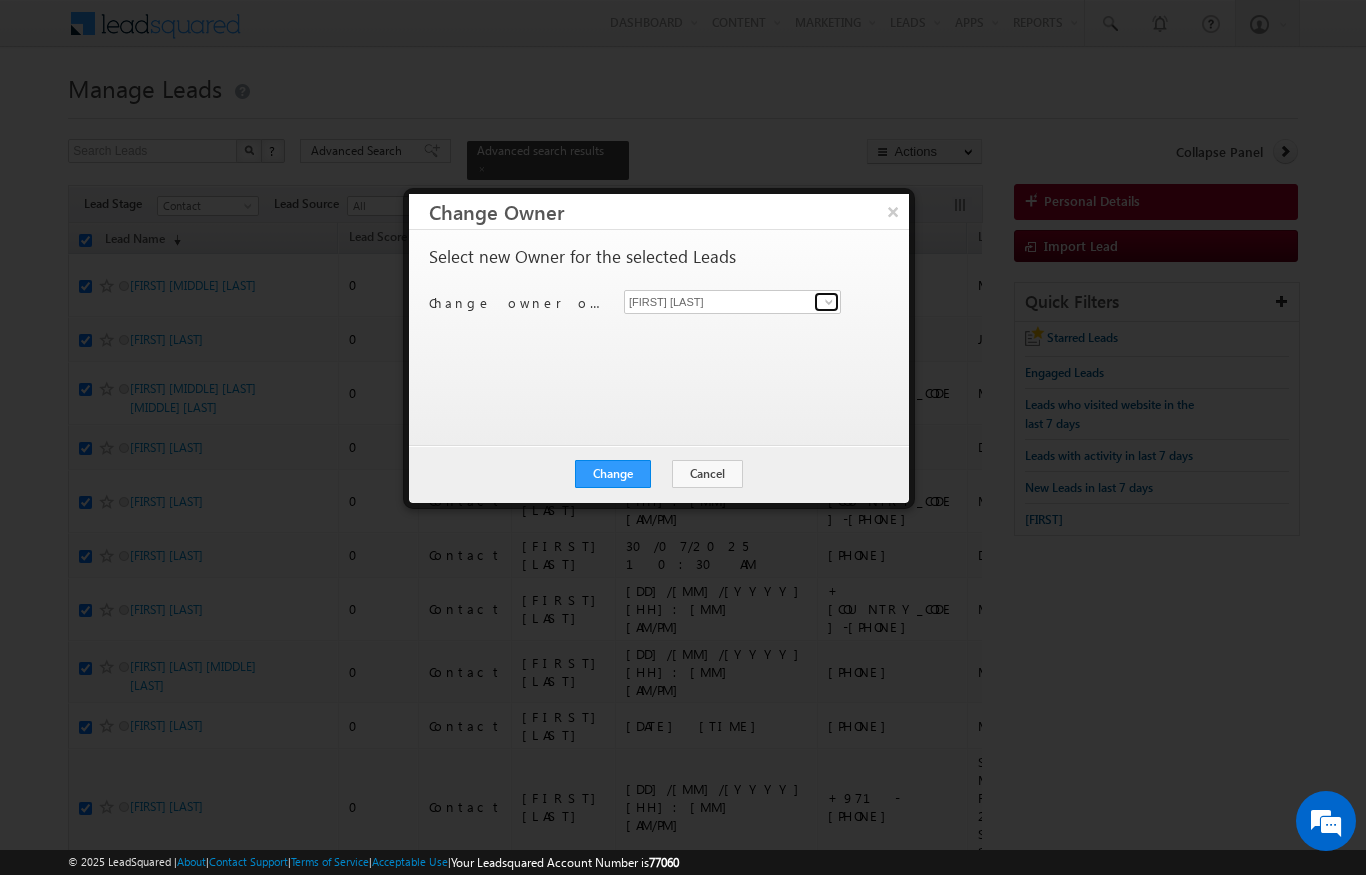 click at bounding box center [829, 302] 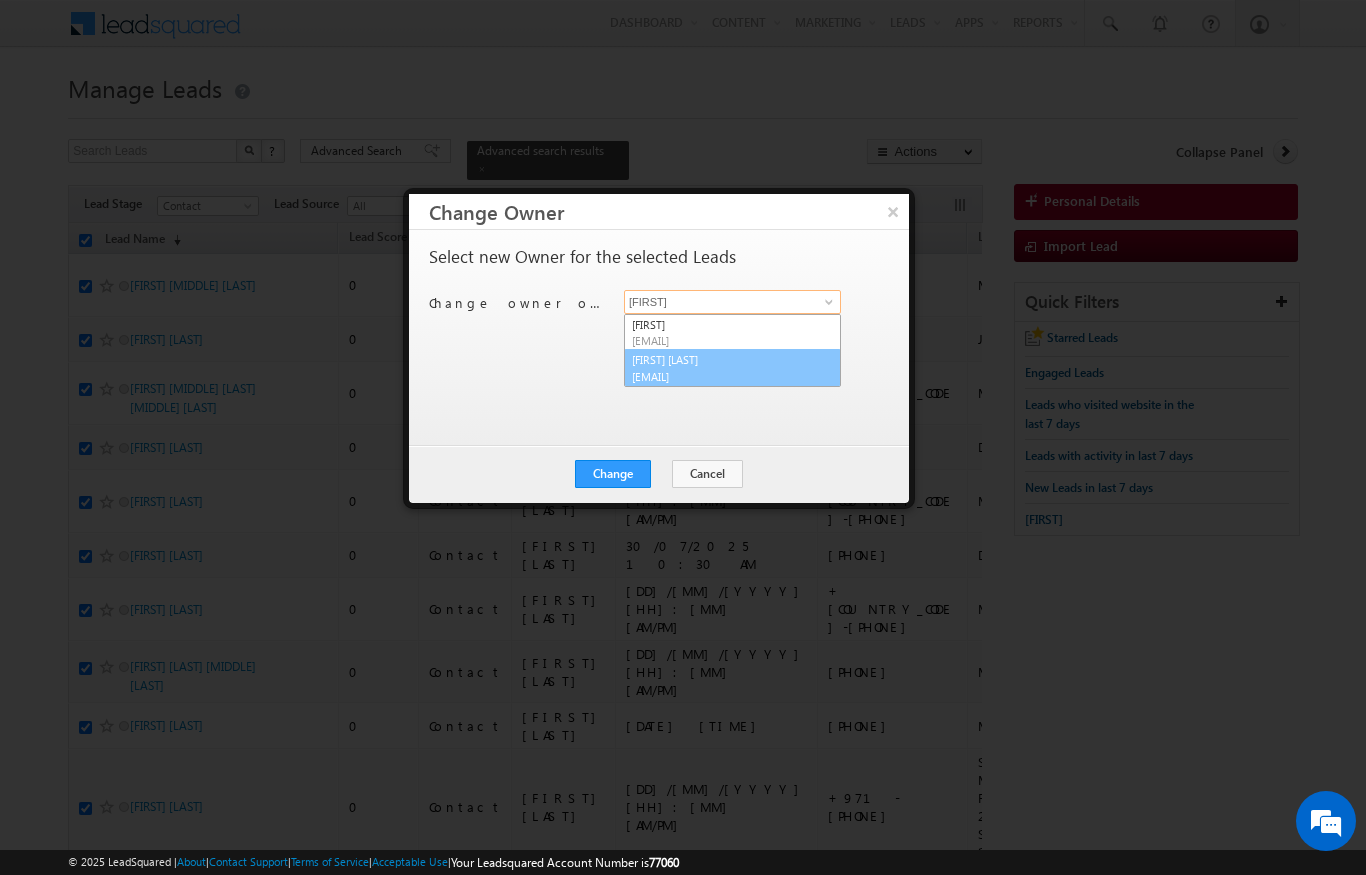 click on "[EMAIL]" at bounding box center [722, 376] 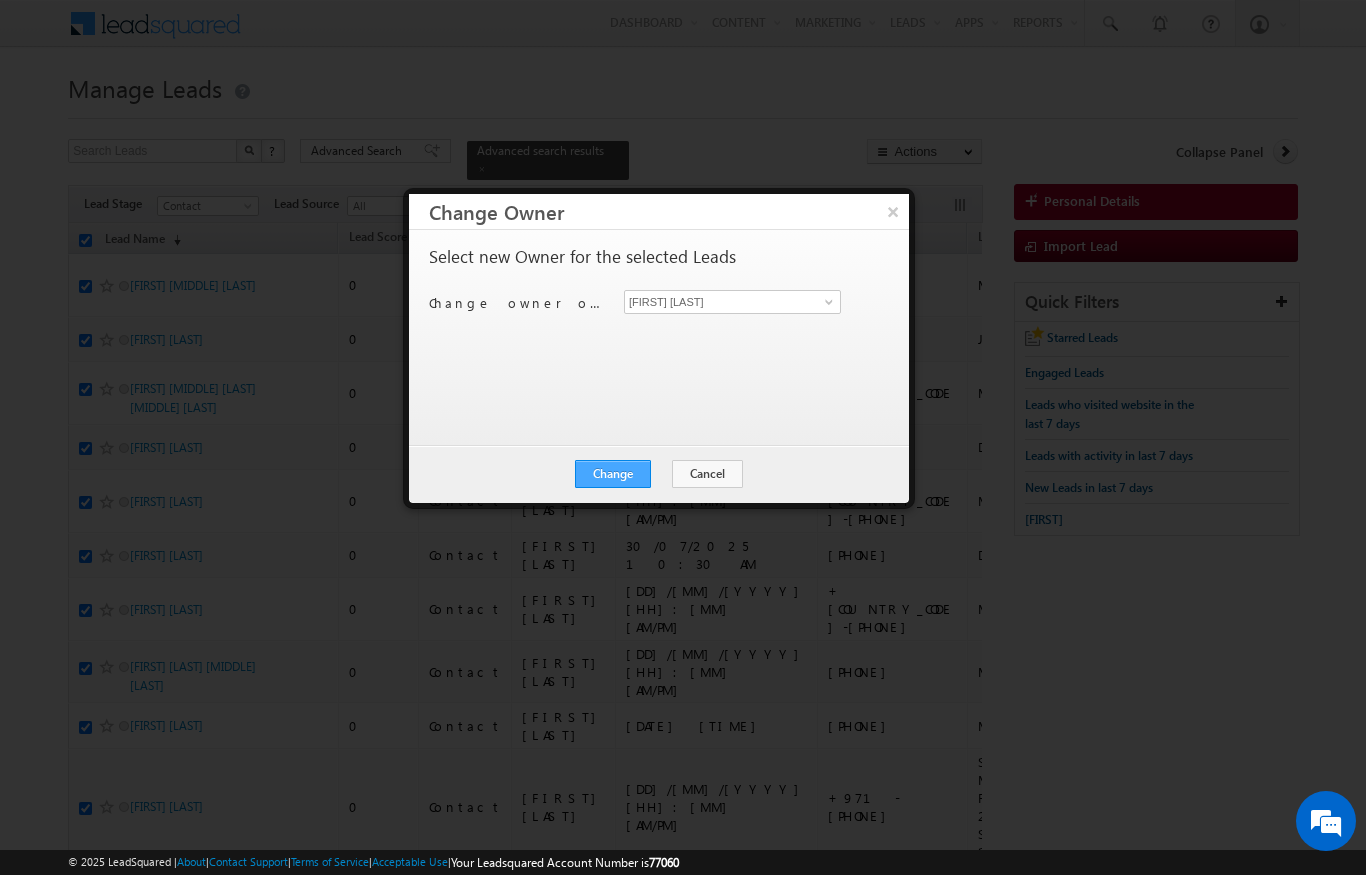 click on "Change" at bounding box center (613, 474) 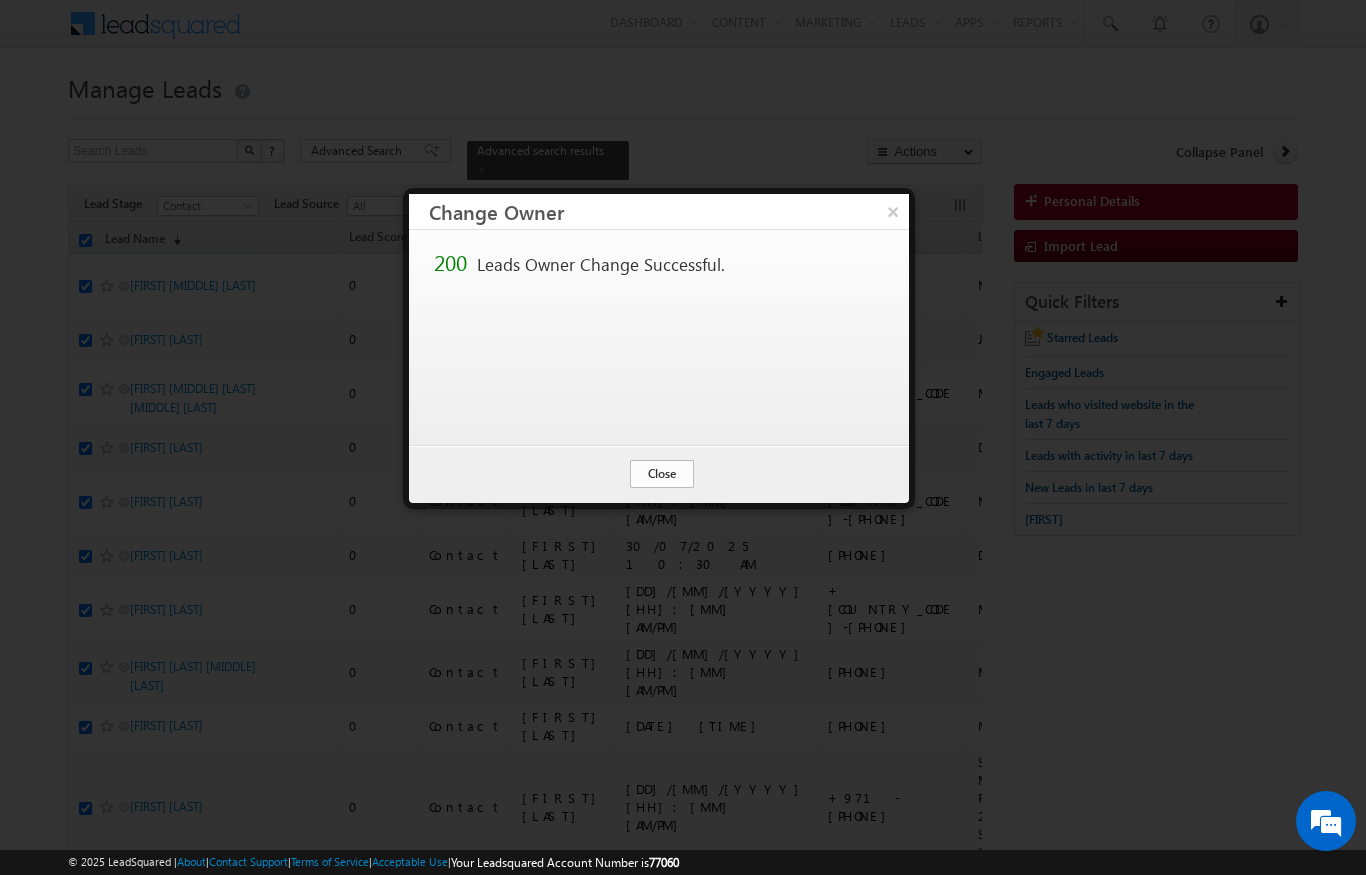 click on "Close" at bounding box center [662, 474] 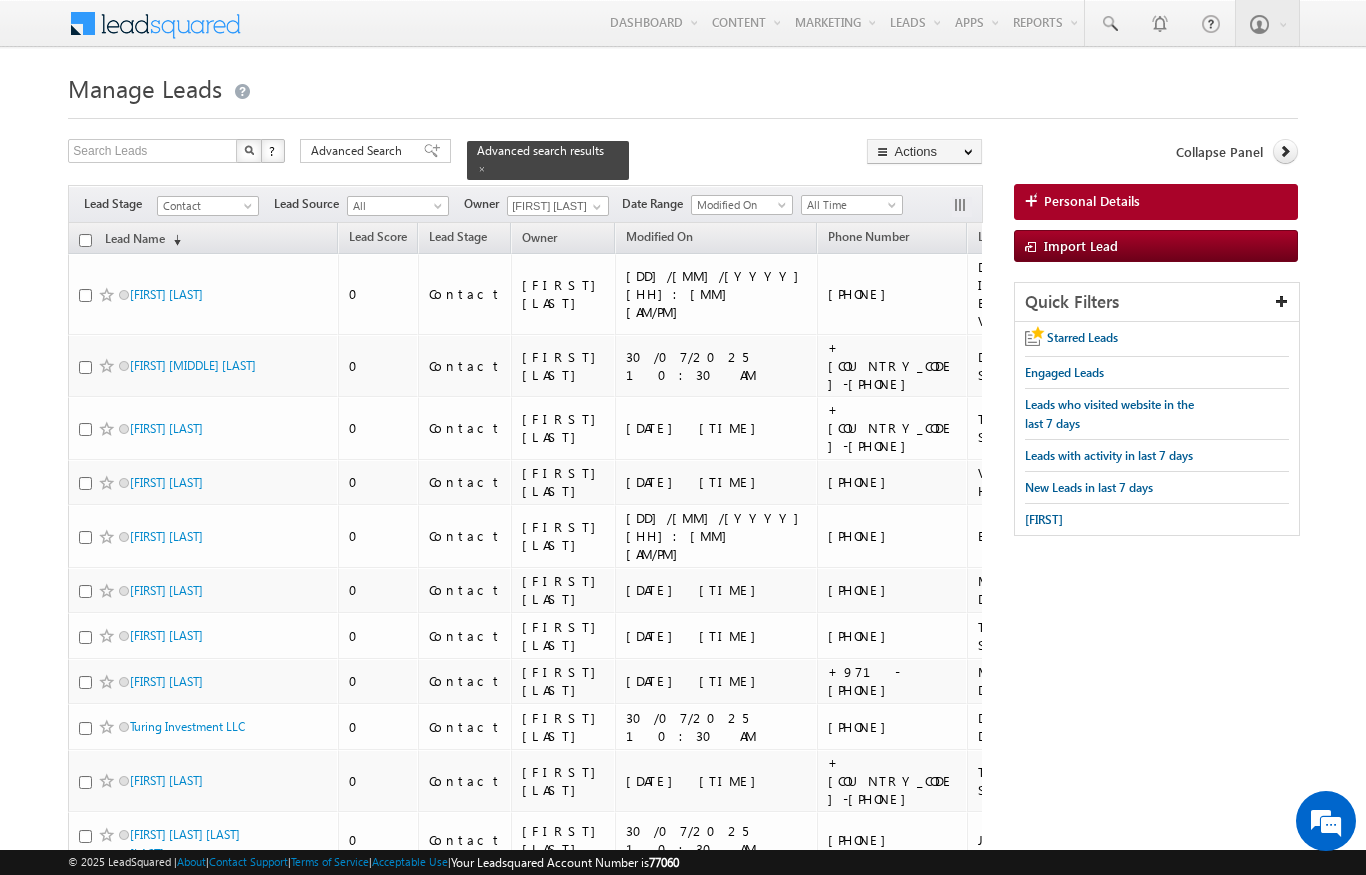 click at bounding box center (85, 240) 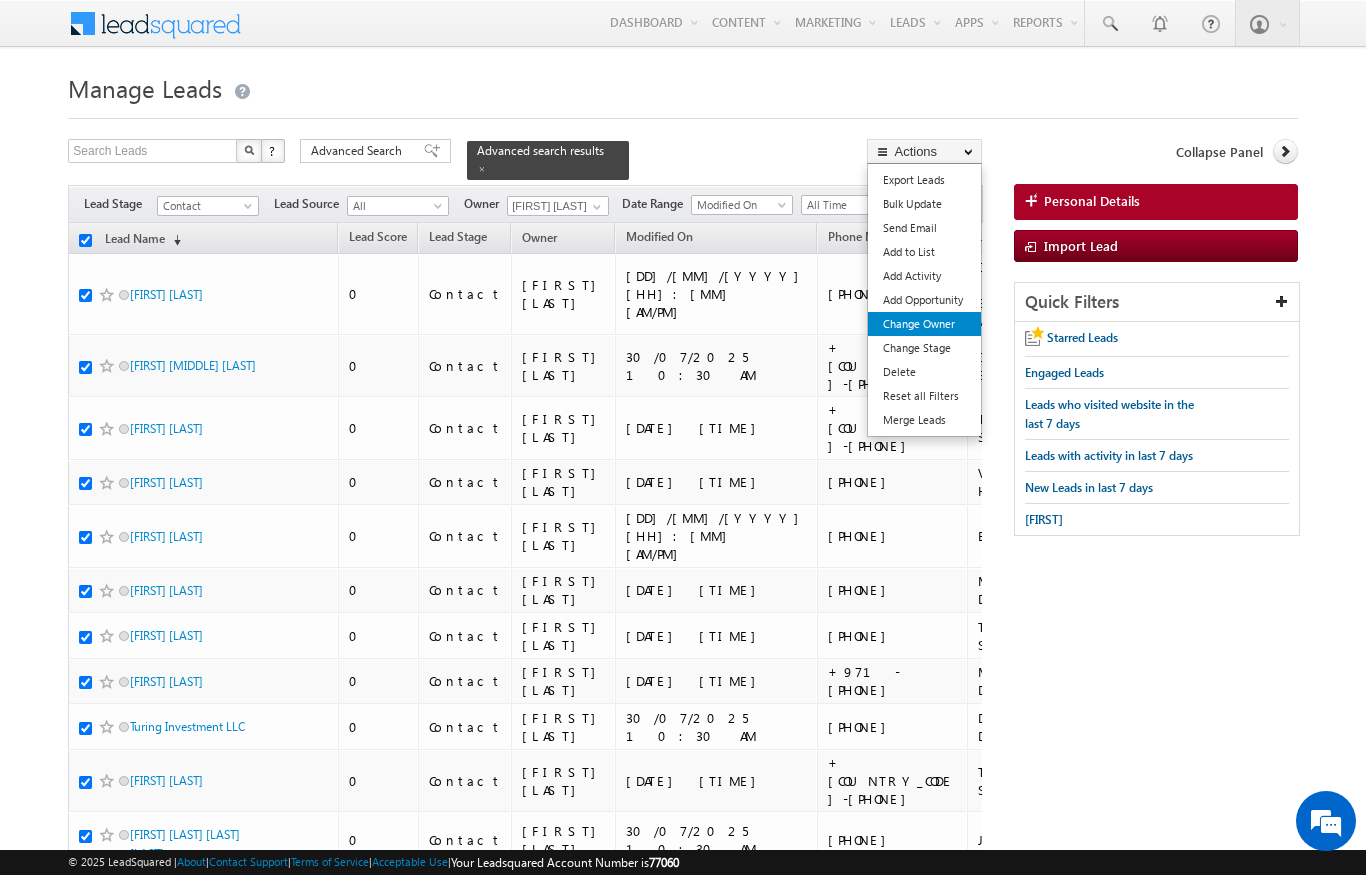 click on "Change Owner" at bounding box center (924, 324) 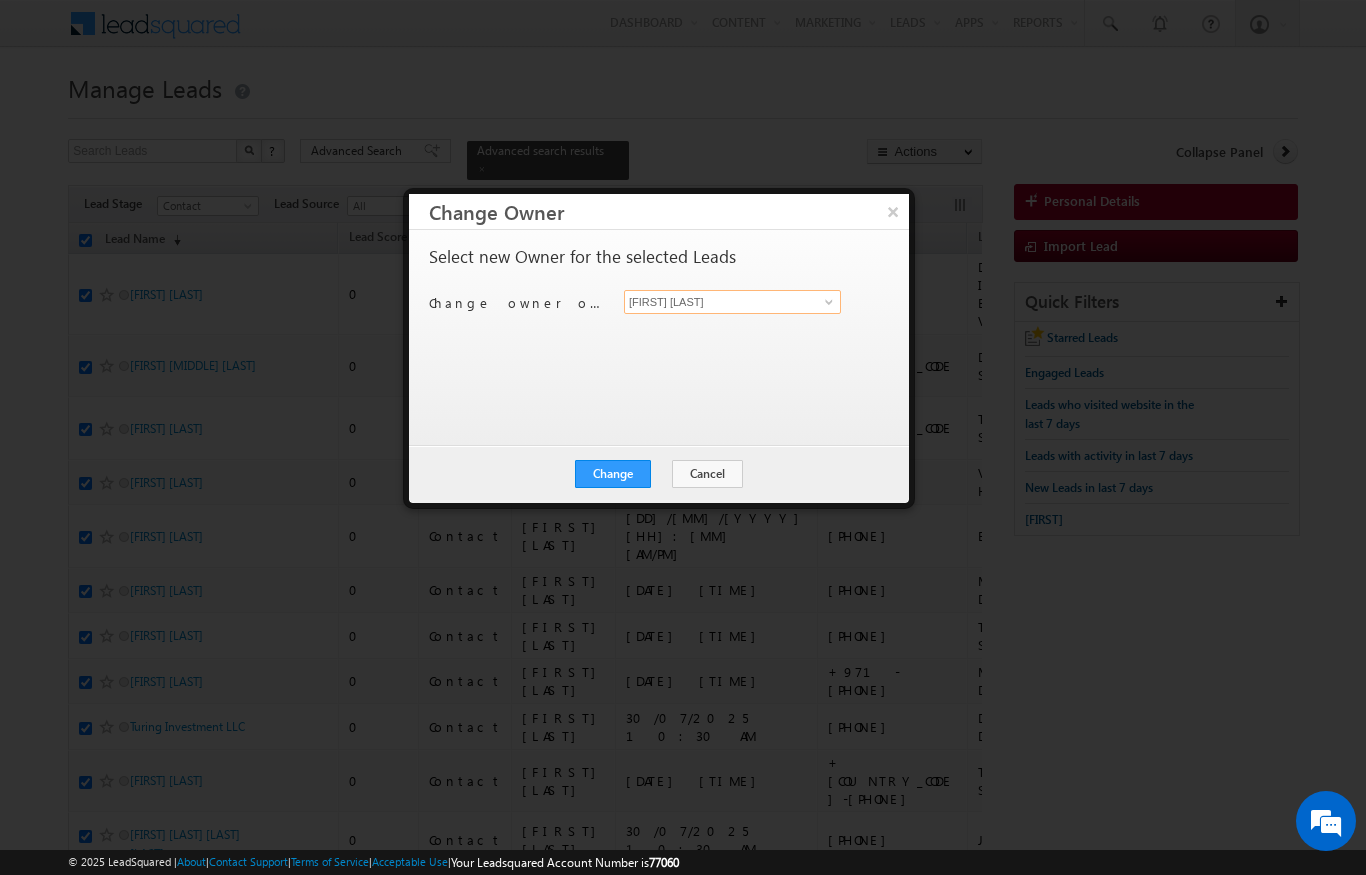 click on "[FIRST] [LAST]" at bounding box center (732, 302) 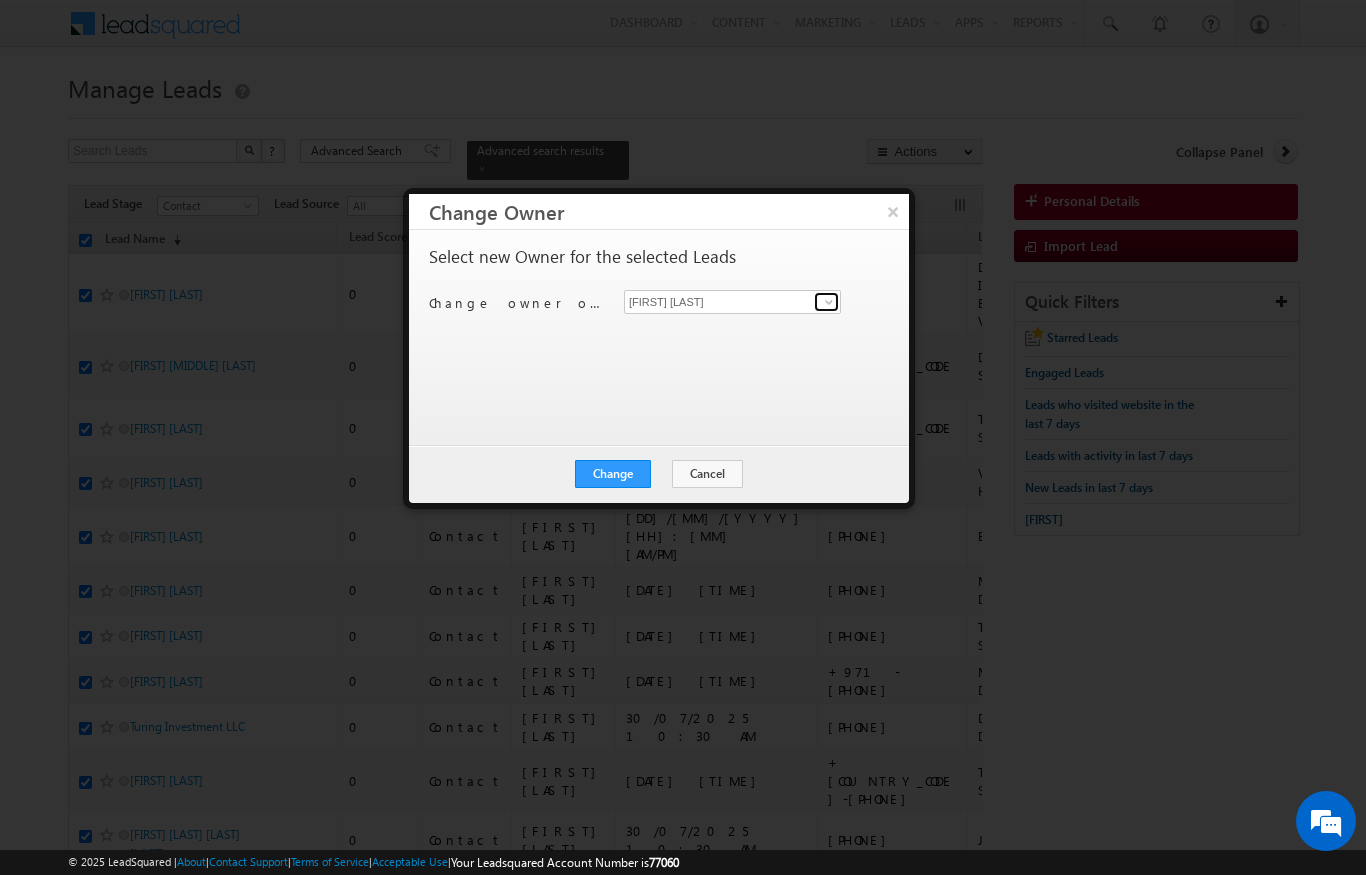 click at bounding box center (829, 302) 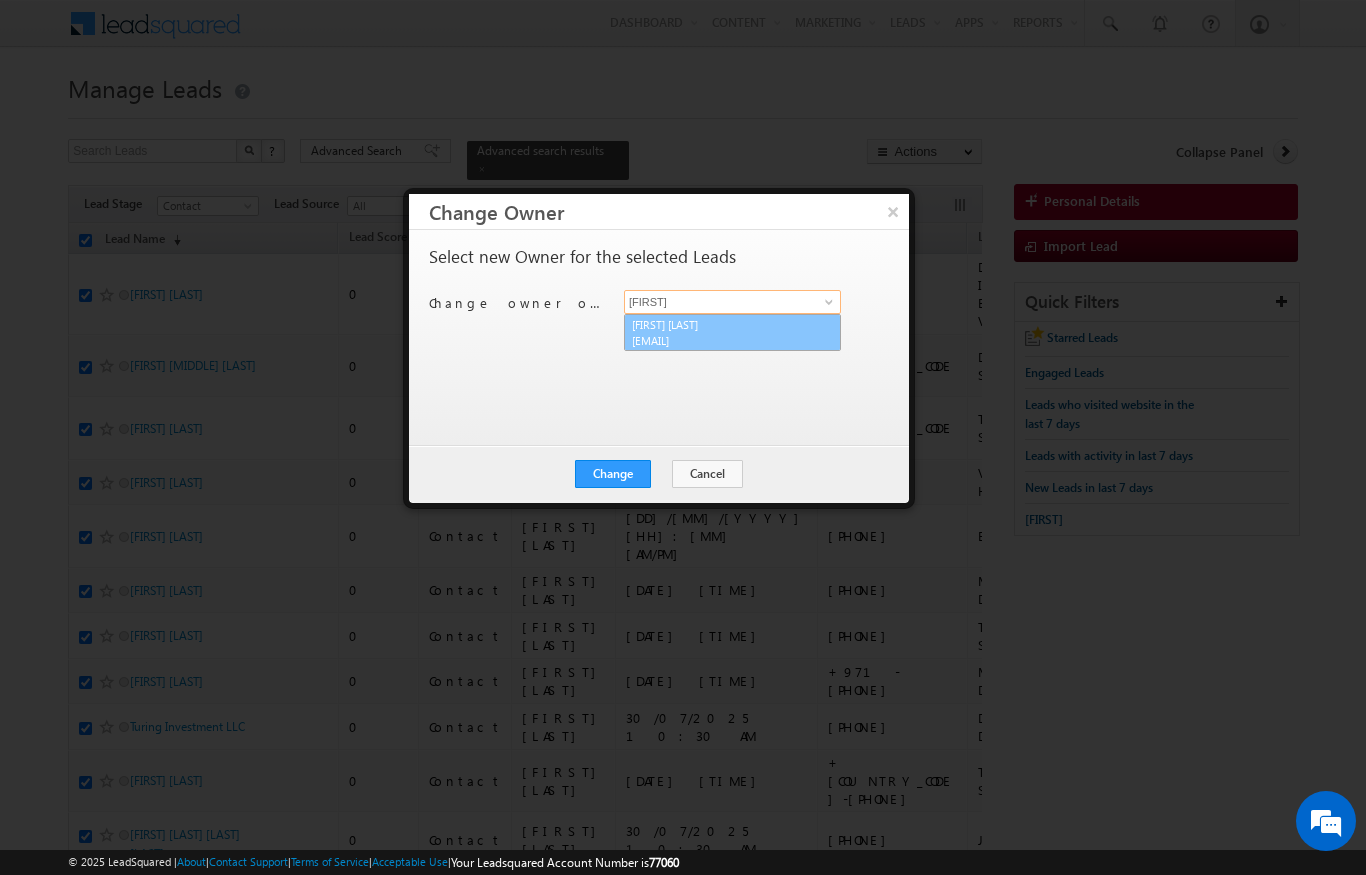 click on "[FIRST] [LAST] [EMAIL]" at bounding box center [732, 333] 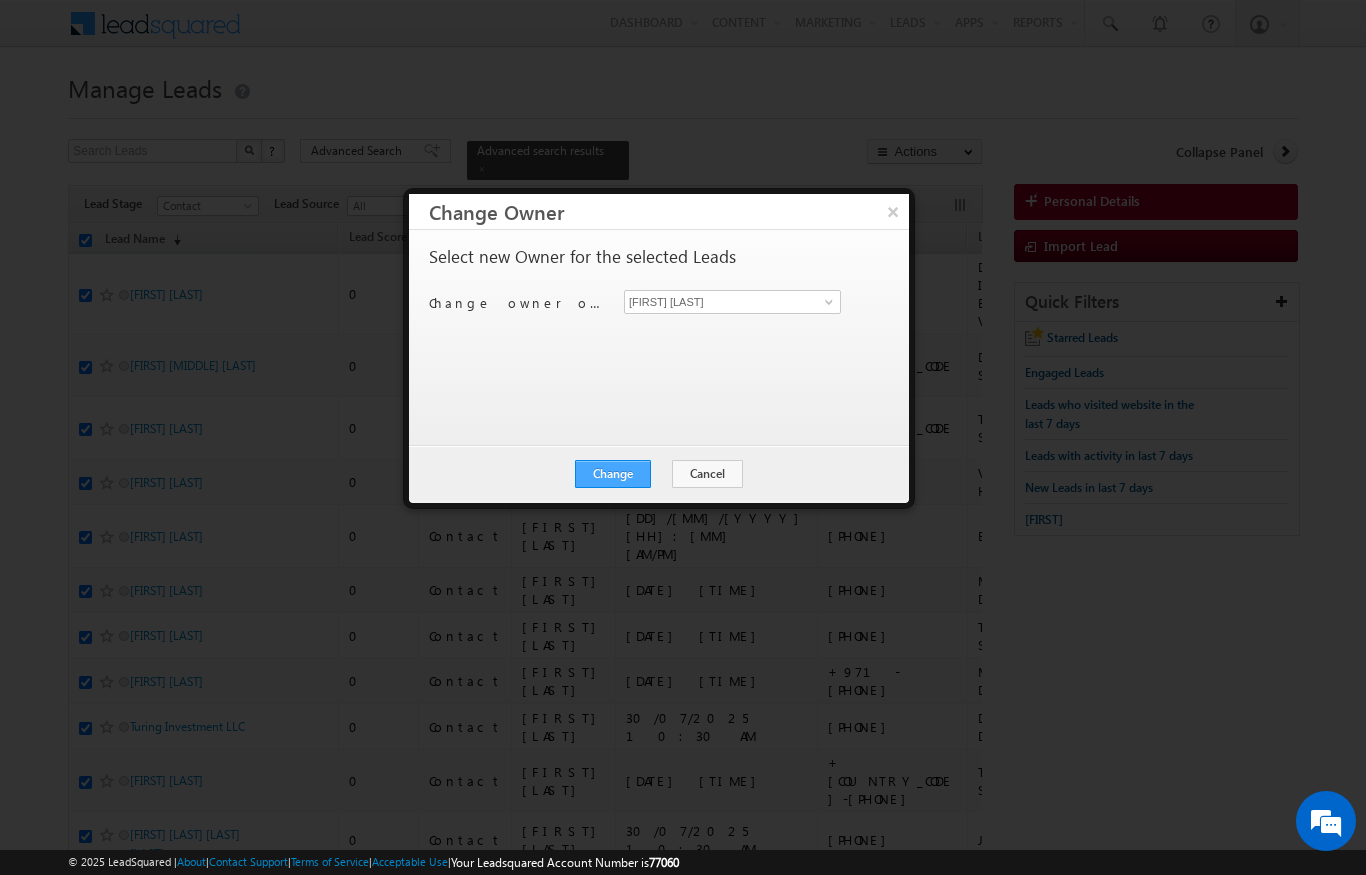 click on "Change" at bounding box center [613, 474] 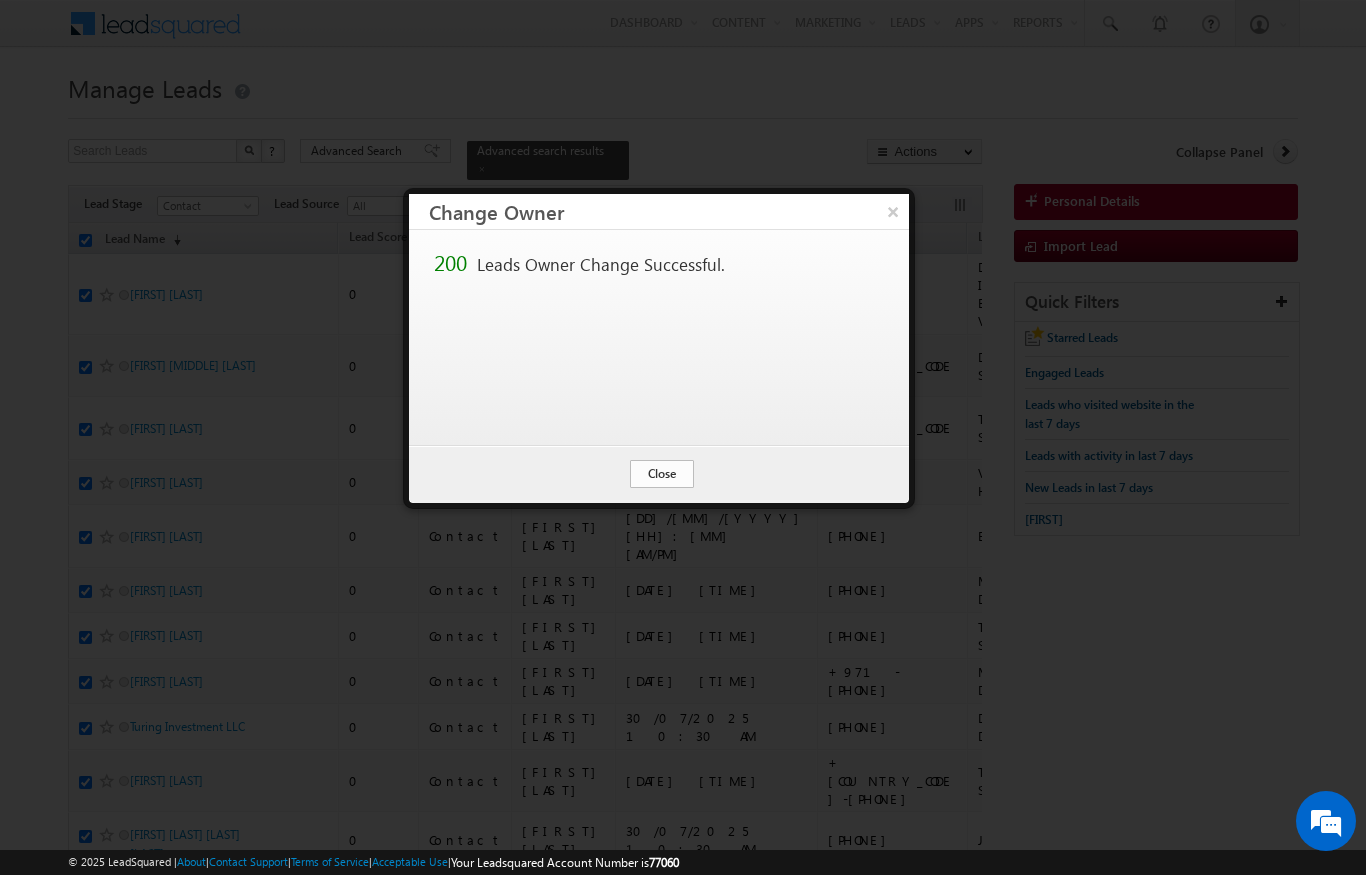 click on "Close" at bounding box center [662, 474] 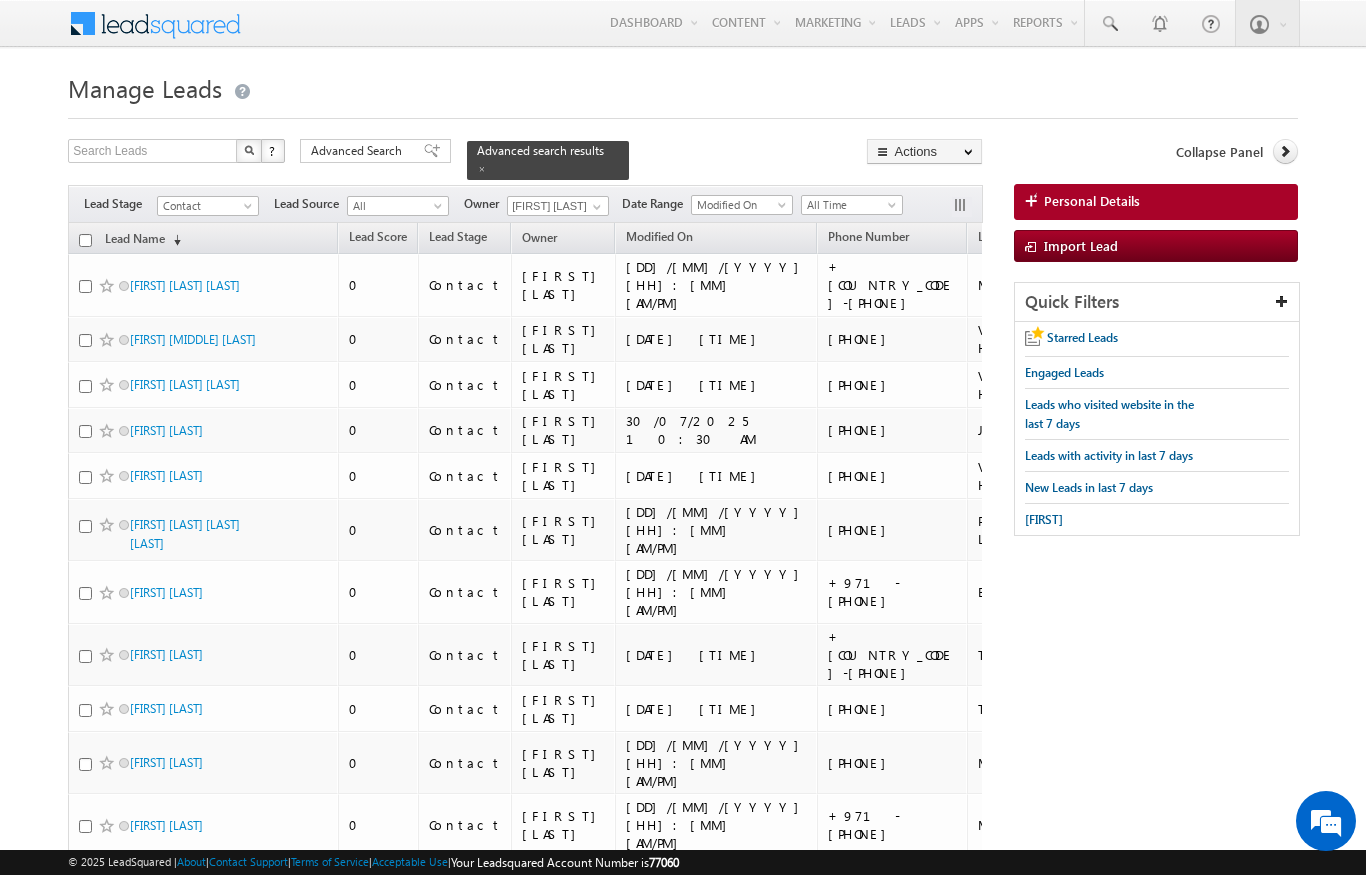 click at bounding box center [85, 240] 